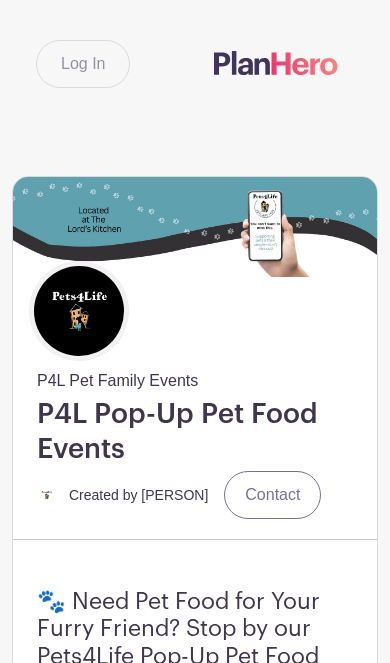 scroll, scrollTop: 0, scrollLeft: 0, axis: both 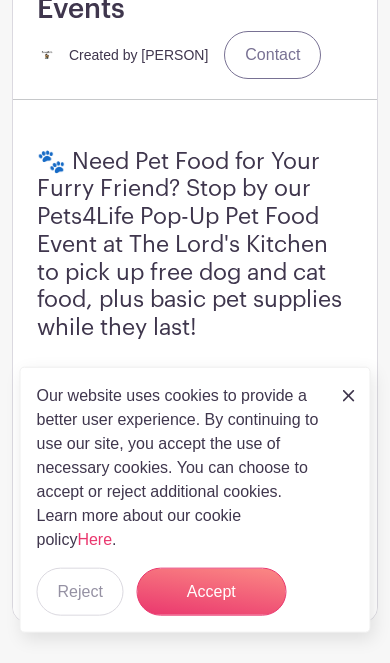 click at bounding box center [349, 395] 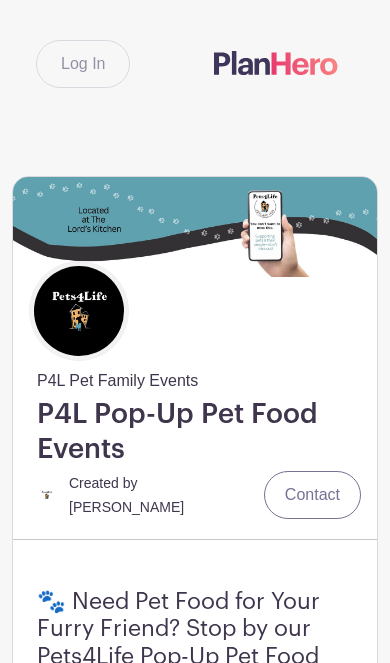 scroll, scrollTop: 0, scrollLeft: 0, axis: both 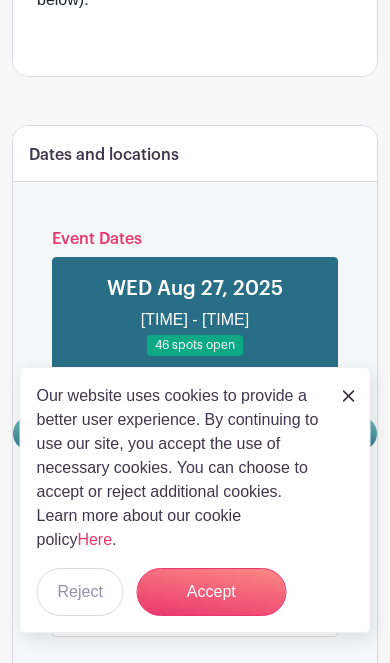 click at bounding box center (349, 395) 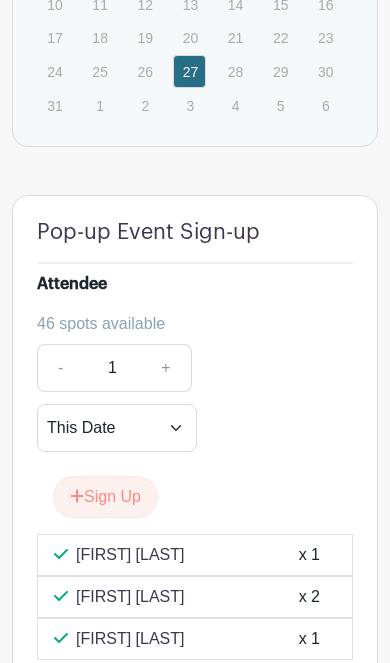 scroll, scrollTop: 2106, scrollLeft: 0, axis: vertical 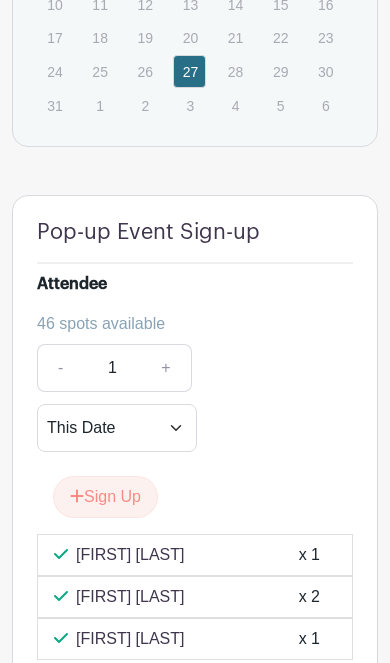 click on "[FIRST] [LAST]
x 1" at bounding box center [195, 639] 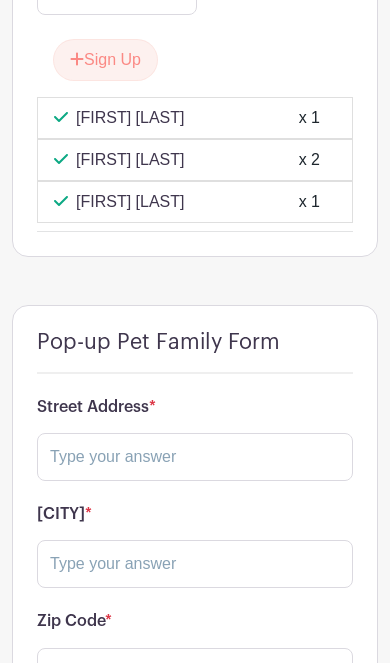 scroll, scrollTop: 2545, scrollLeft: 0, axis: vertical 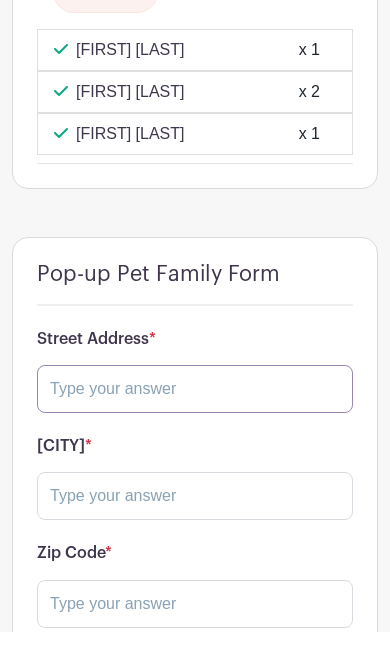 click at bounding box center [195, 420] 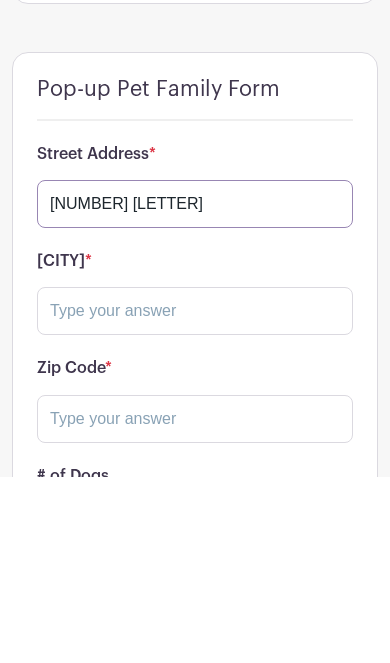 click on "Save Responses" at bounding box center (121, 1565) 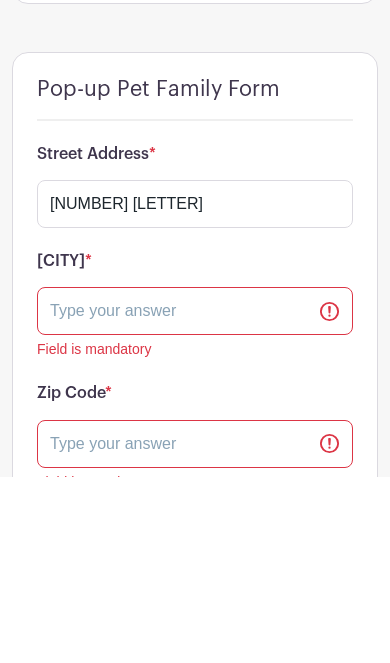 scroll, scrollTop: 2924, scrollLeft: 0, axis: vertical 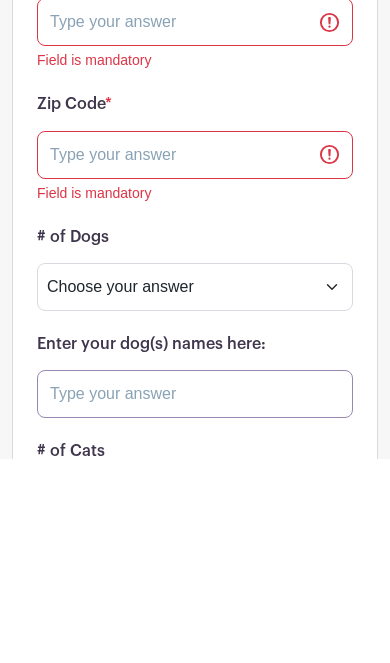click at bounding box center (195, 598) 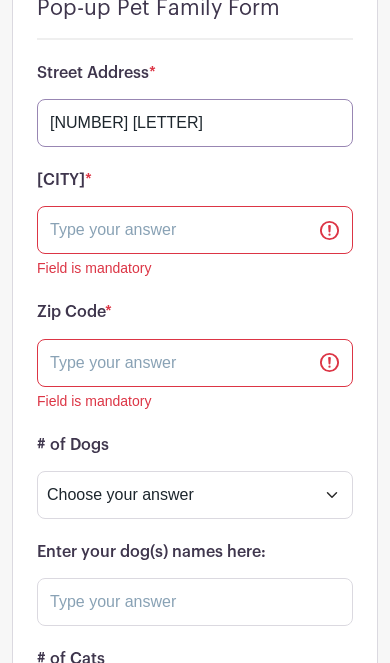 click on "[NUMBER] [LETTER]" at bounding box center [195, 123] 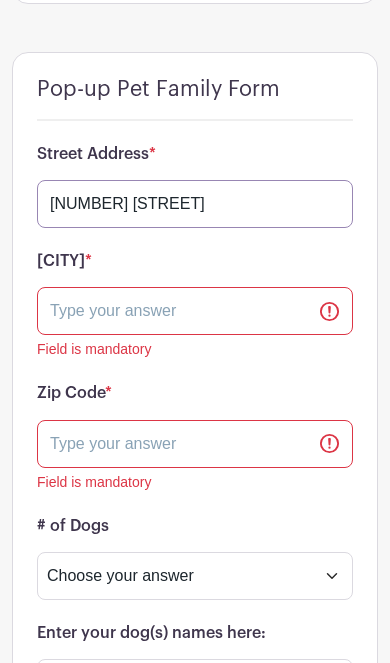 type on "[NUMBER] [STREET]" 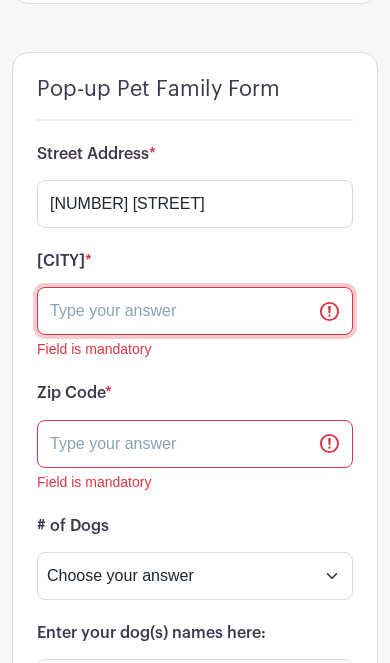 click at bounding box center (195, 311) 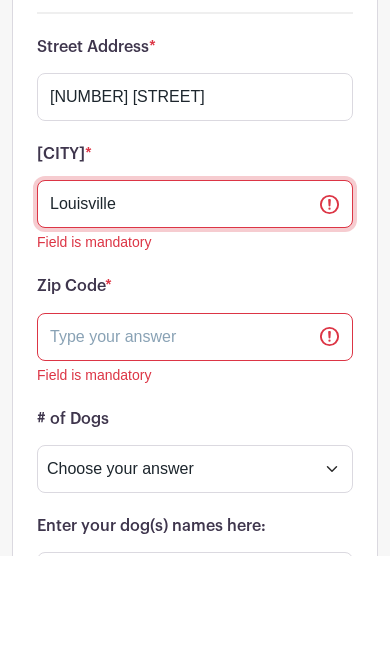 type on "Louisville" 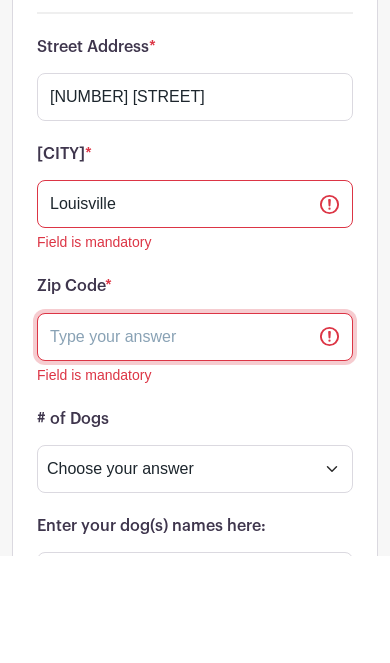 click at bounding box center [195, 444] 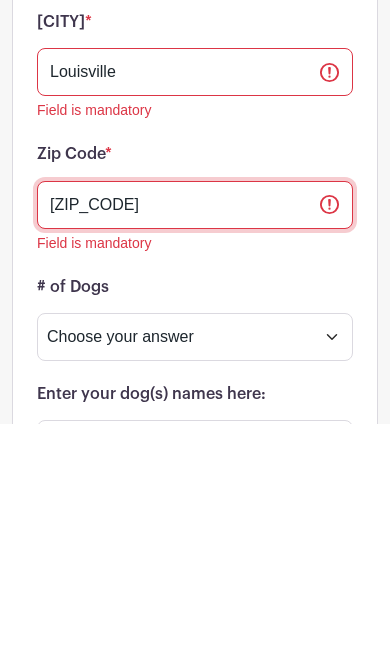 click on "Save Responses" at bounding box center (121, 1678) 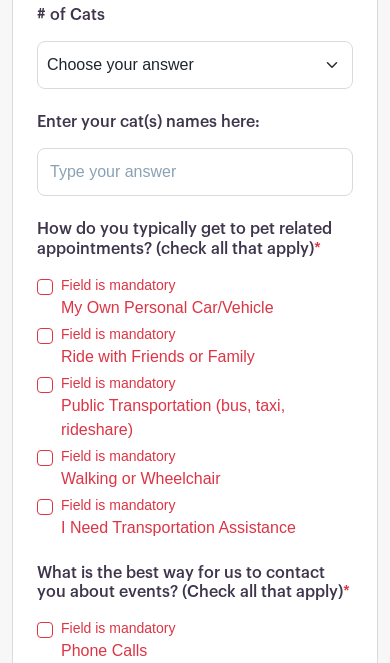 scroll, scrollTop: 3481, scrollLeft: 0, axis: vertical 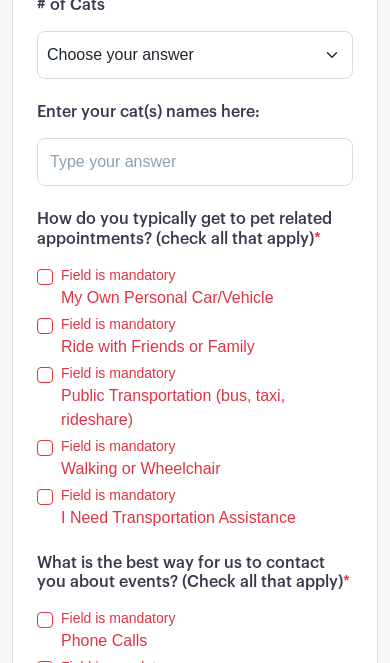 click on "Ride with Friends or Family" at bounding box center (45, 326) 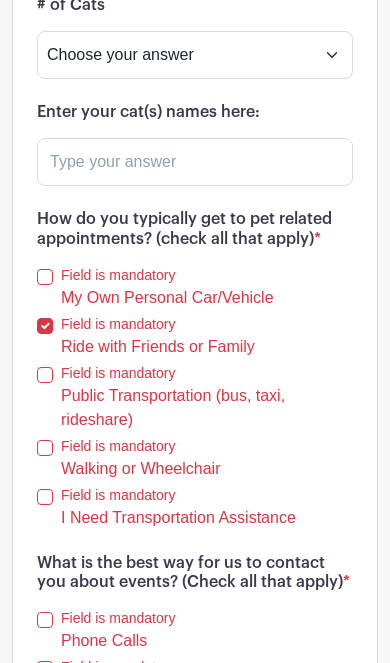 scroll, scrollTop: 3482, scrollLeft: 0, axis: vertical 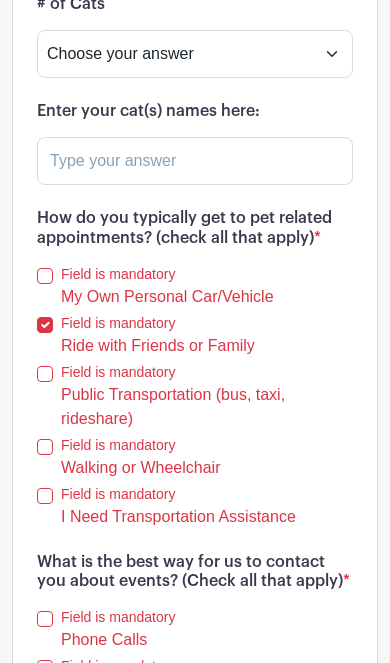 click on "Field is mandatory [TRANSPORTATION_METHOD]" at bounding box center [195, 286] 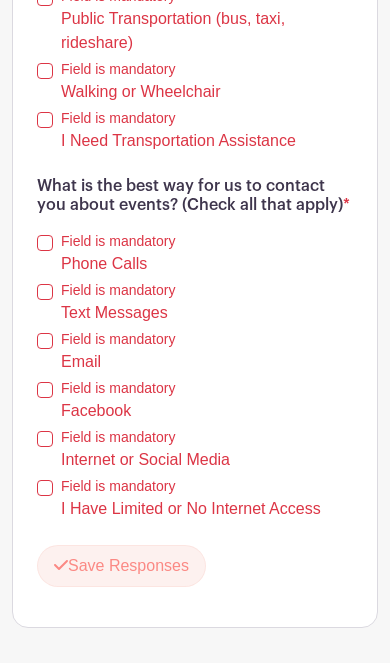 scroll, scrollTop: 3860, scrollLeft: 0, axis: vertical 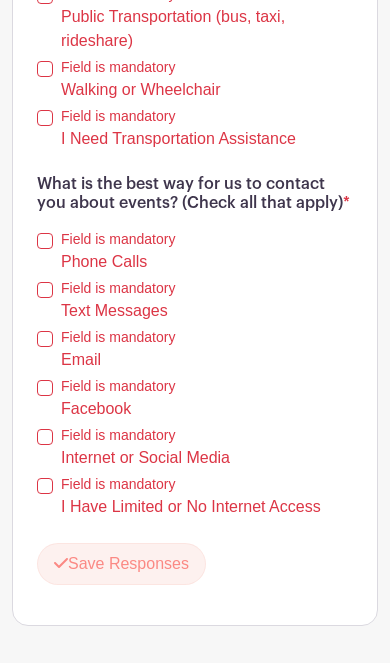 click on "Text Messages" at bounding box center (45, 290) 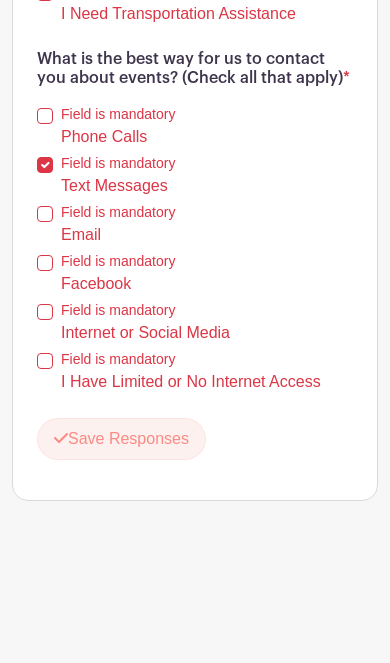 click on "Save Responses" at bounding box center [121, 439] 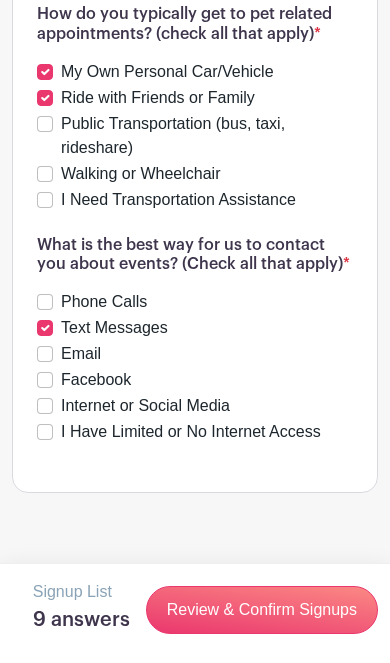 scroll, scrollTop: 3678, scrollLeft: 0, axis: vertical 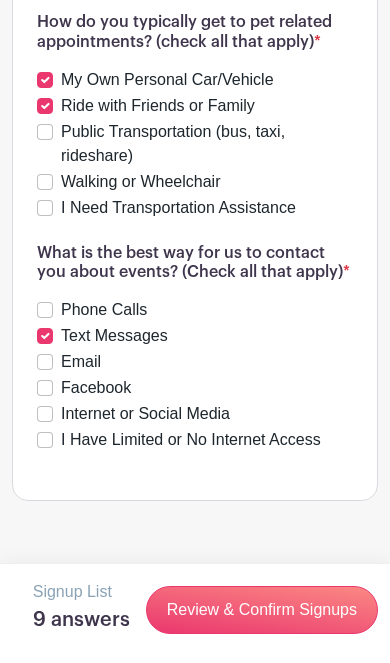 click on "Review & Confirm Signups" at bounding box center (262, 610) 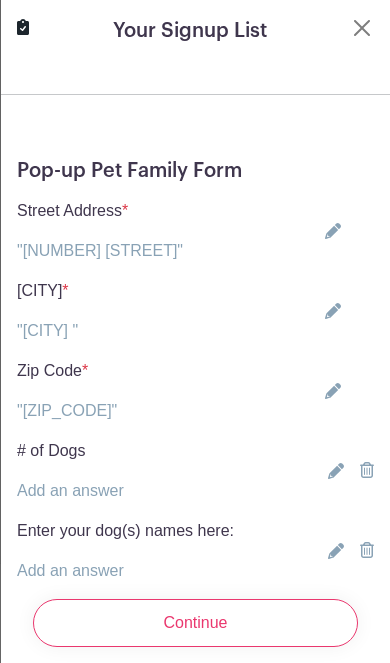 scroll, scrollTop: 0, scrollLeft: 0, axis: both 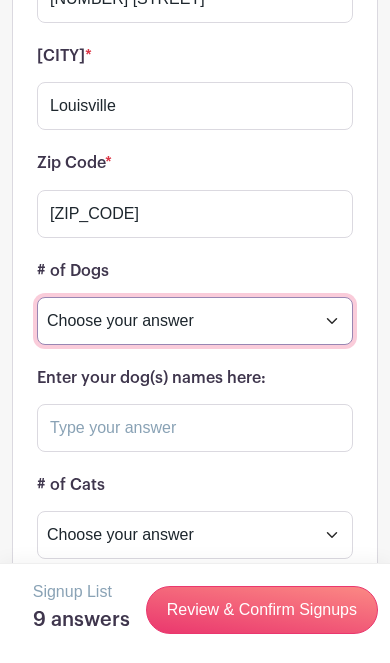 click on "Choose your answer
0
1
2
3
4
5
6
7
8
9
10" at bounding box center (195, 321) 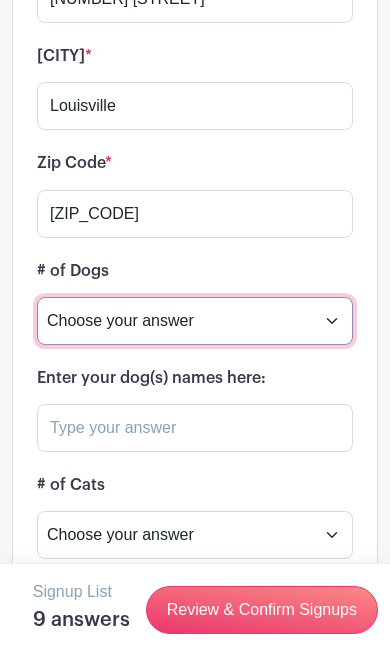 select on "3180" 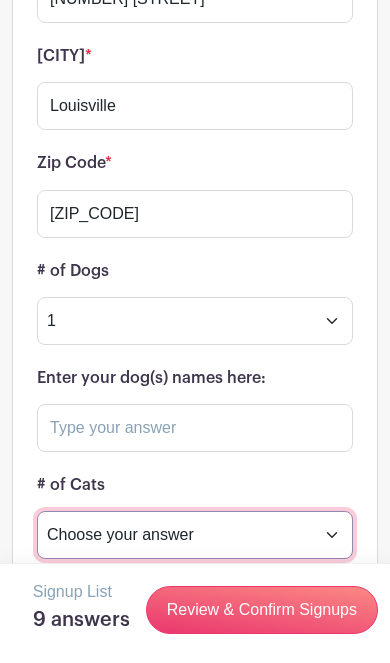 click on "Choose your answer
0
1
2
3
4
5
6
7
8
9
10+" at bounding box center (195, 535) 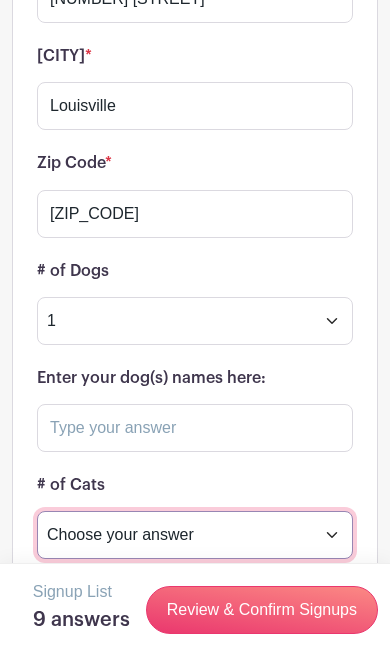 select on "[NUMBER]" 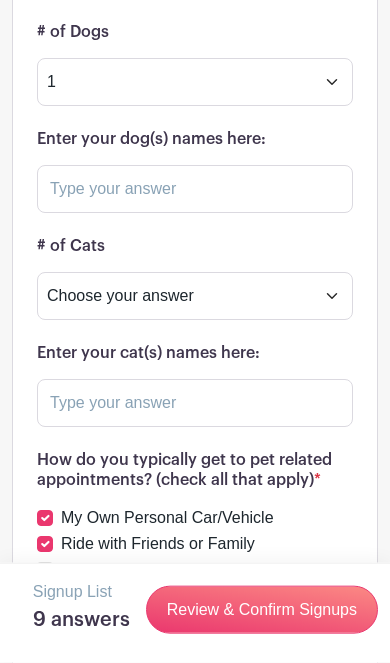 scroll, scrollTop: 3240, scrollLeft: 0, axis: vertical 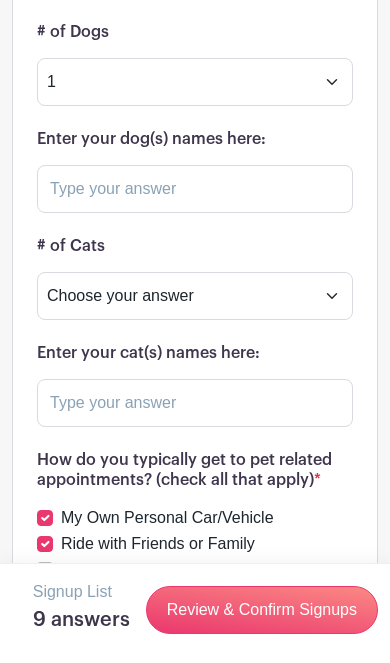 click on "Review & Confirm Signups" at bounding box center (262, 610) 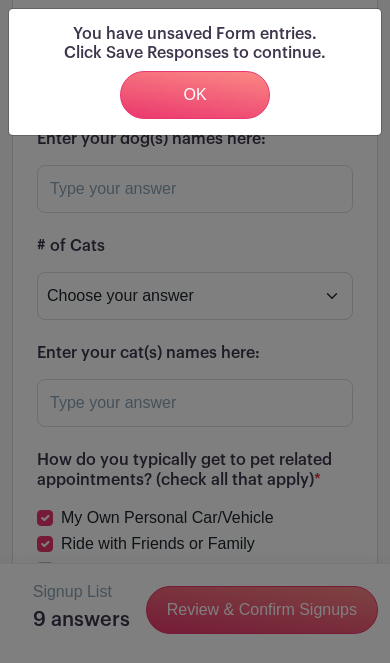 click on "OK" at bounding box center [195, 95] 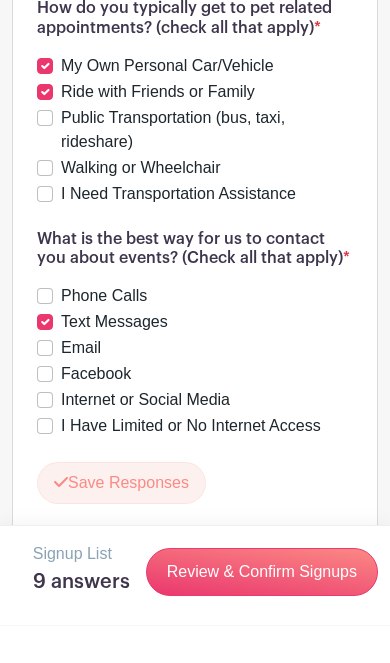 scroll, scrollTop: 3654, scrollLeft: 0, axis: vertical 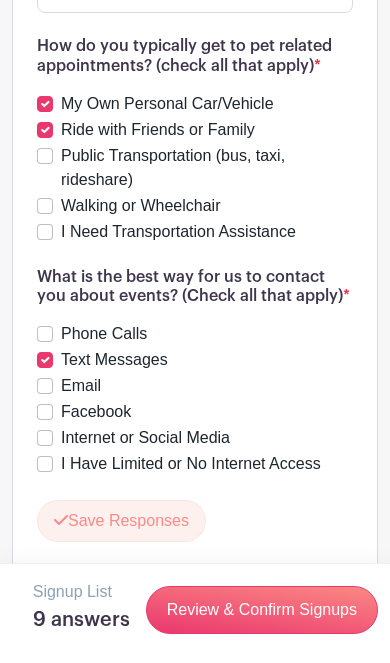 click on "Save Responses" at bounding box center [121, 521] 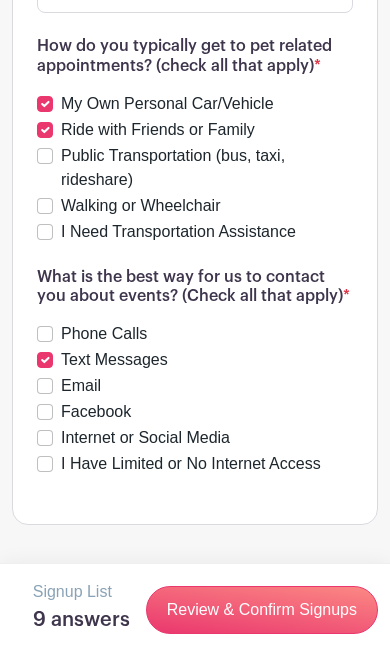 scroll, scrollTop: 3596, scrollLeft: 0, axis: vertical 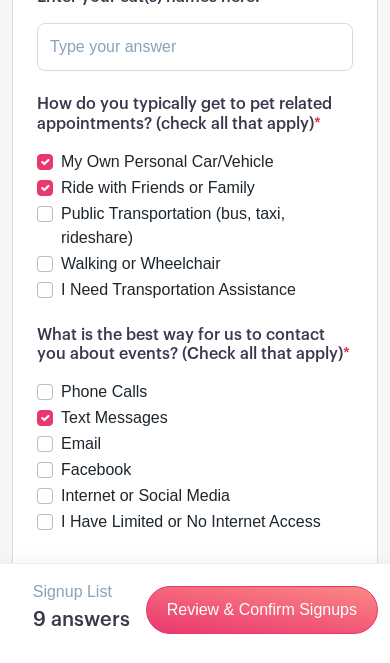 click on "Review & Confirm Signups" at bounding box center (262, 610) 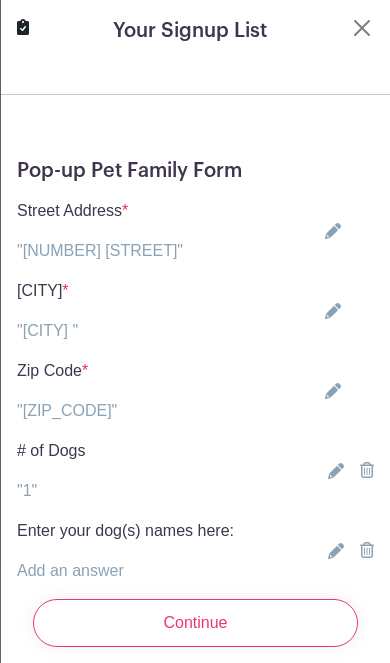 click on "Continue" at bounding box center [195, 623] 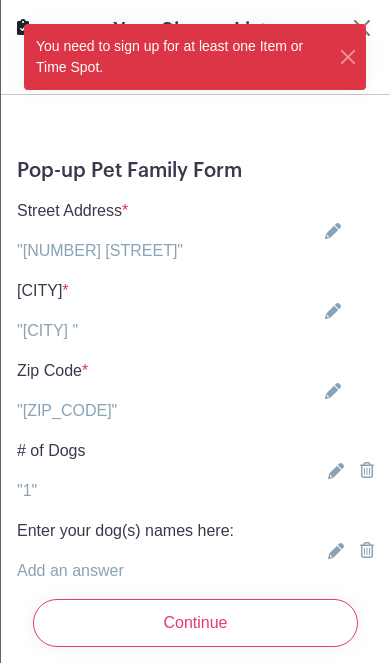 click at bounding box center [348, 57] 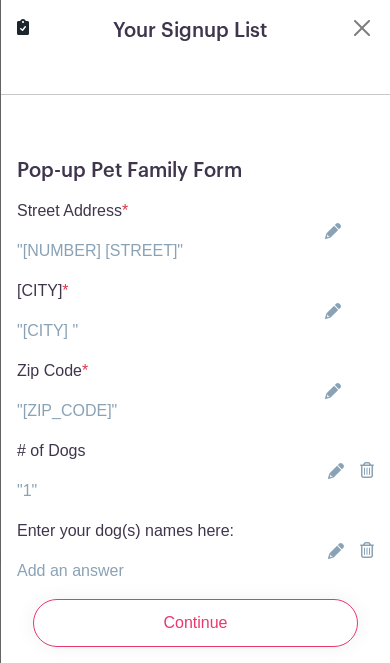 click at bounding box center [362, 28] 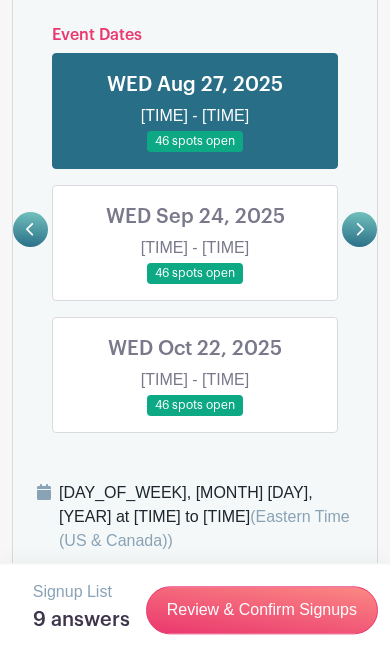 scroll, scrollTop: 1237, scrollLeft: 0, axis: vertical 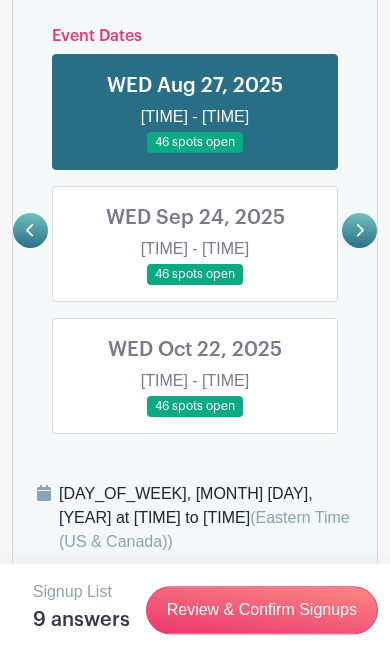 click at bounding box center (195, 285) 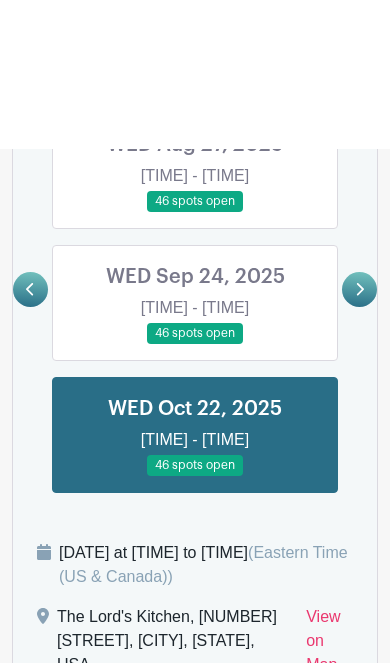 scroll, scrollTop: 1178, scrollLeft: 0, axis: vertical 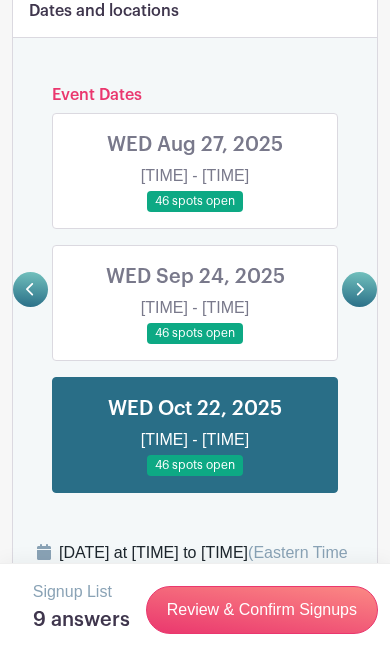 click at bounding box center (195, 212) 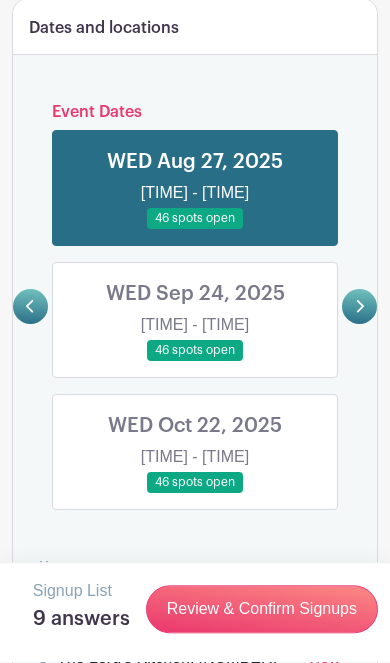 click on "Review & Confirm Signups" at bounding box center (262, 610) 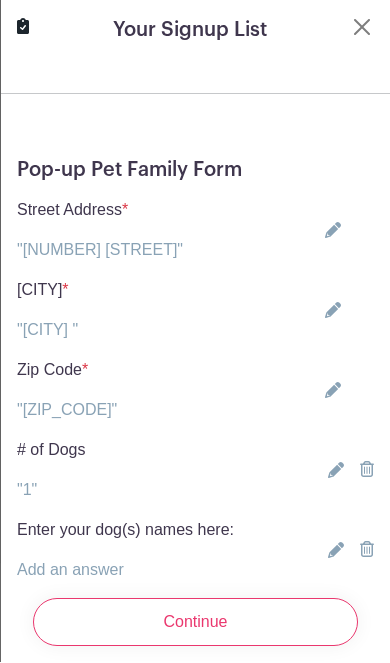 scroll, scrollTop: 1161, scrollLeft: 0, axis: vertical 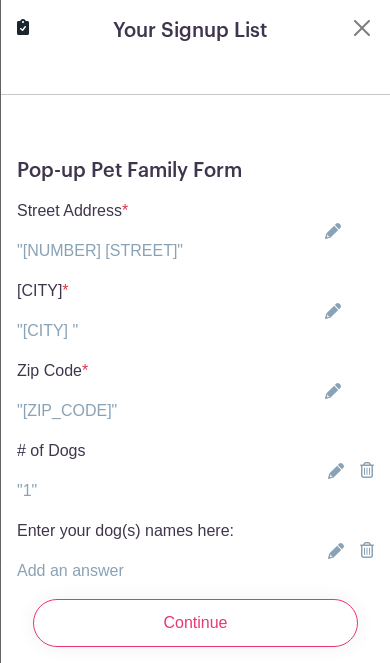click on "Continue" at bounding box center [195, 623] 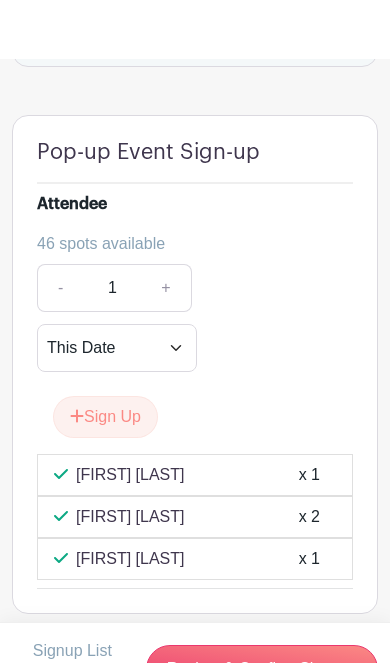 scroll, scrollTop: 2195, scrollLeft: 0, axis: vertical 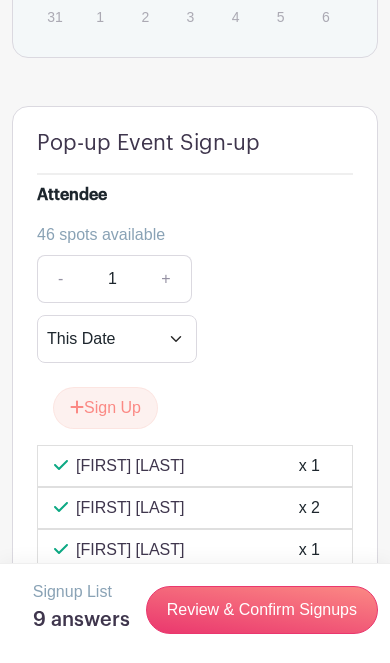 click on "+" at bounding box center (166, 279) 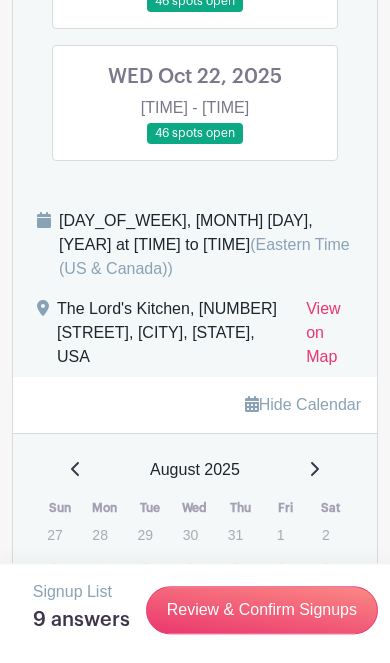 click on "Review & Confirm Signups" at bounding box center (262, 610) 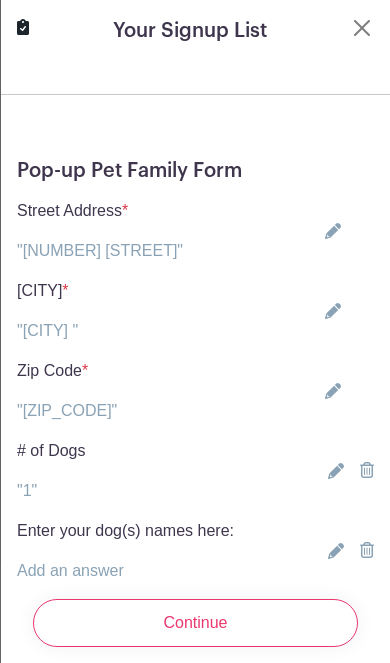 scroll, scrollTop: 1510, scrollLeft: 0, axis: vertical 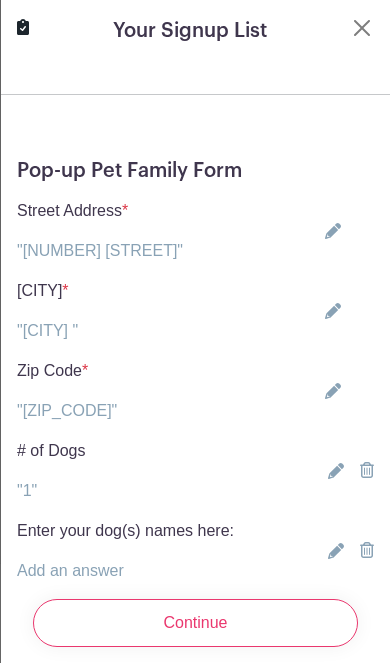 click on "Continue" at bounding box center [195, 623] 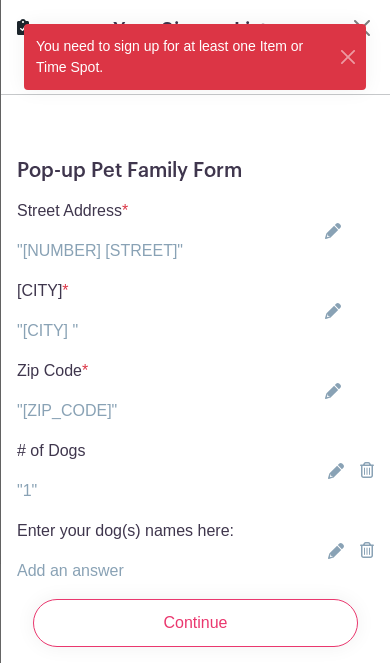 click on "Pop-up Pet Family Form
Street Address
*
"[NUMBER] [STREET]"
[NUMBER] [STREET]
City
*
"[CITY] "
[CITY]
*" at bounding box center [195, 598] 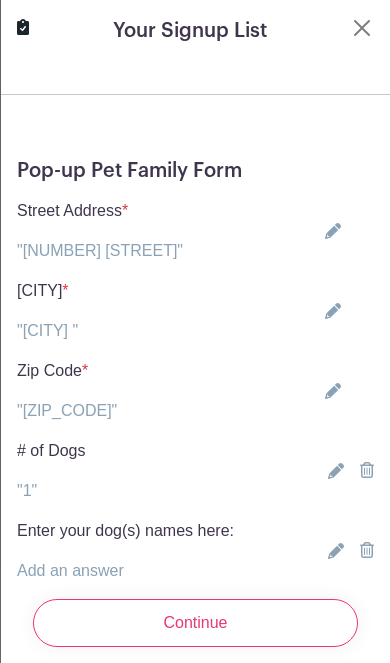 click on "Continue" at bounding box center (195, 623) 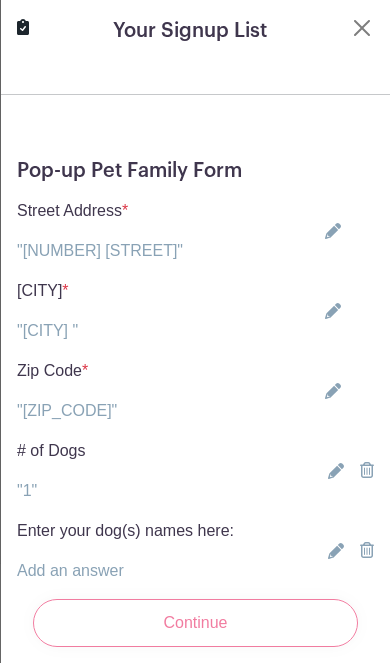 click on "Continue" at bounding box center [195, 623] 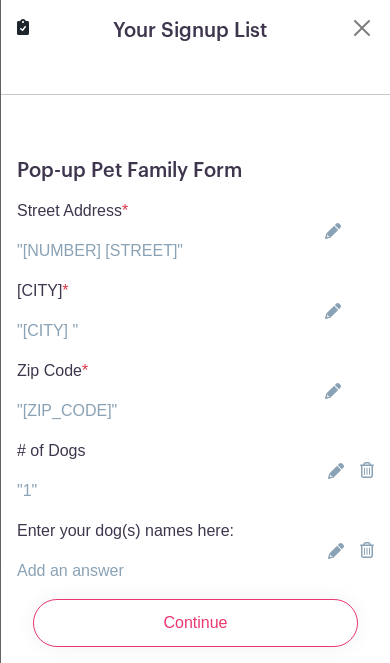 click at bounding box center (362, 28) 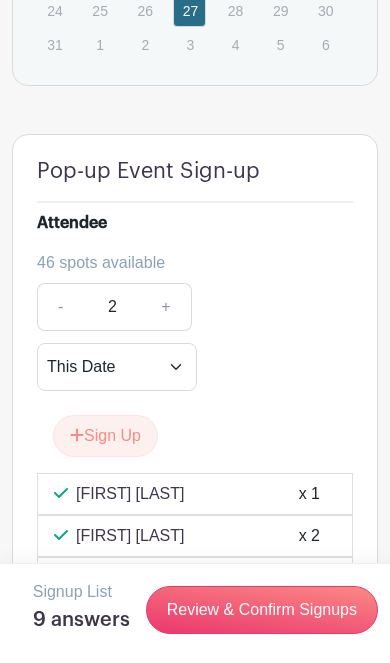 scroll, scrollTop: 2167, scrollLeft: 0, axis: vertical 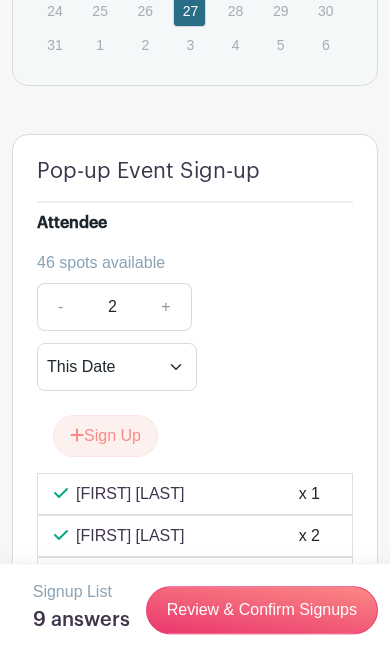 click on "Sign Up" at bounding box center [105, 436] 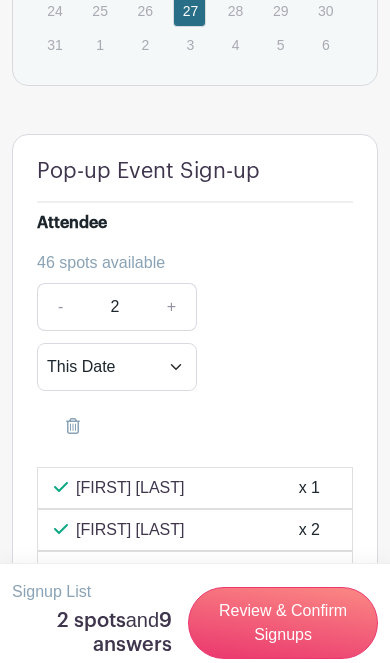 click on "-" at bounding box center (60, 307) 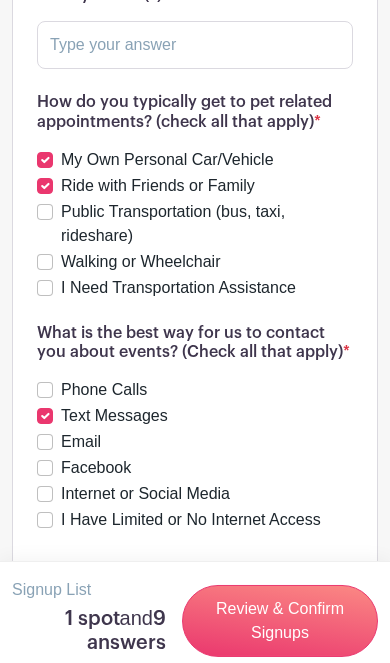 scroll, scrollTop: 3590, scrollLeft: 0, axis: vertical 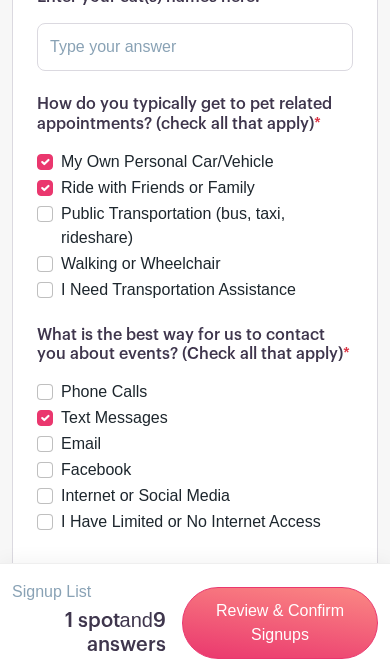 click on "Review & Confirm Signups" at bounding box center (280, 623) 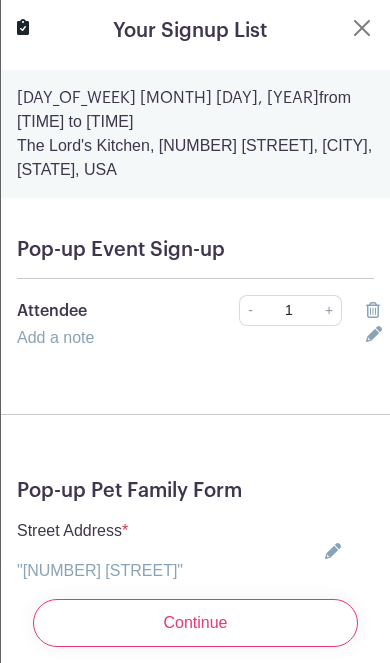 click on "Continue" at bounding box center [195, 623] 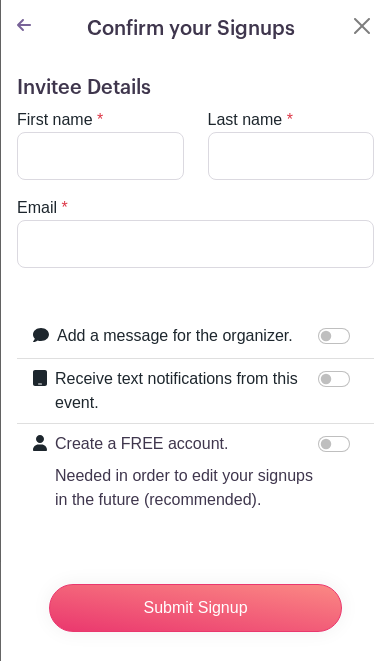 scroll, scrollTop: 3590, scrollLeft: 0, axis: vertical 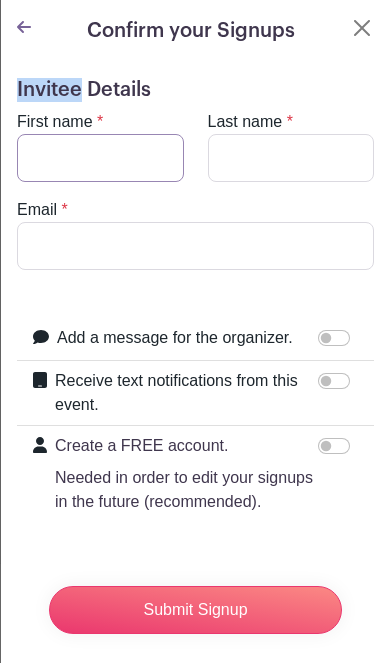 click on "First name" at bounding box center [100, 158] 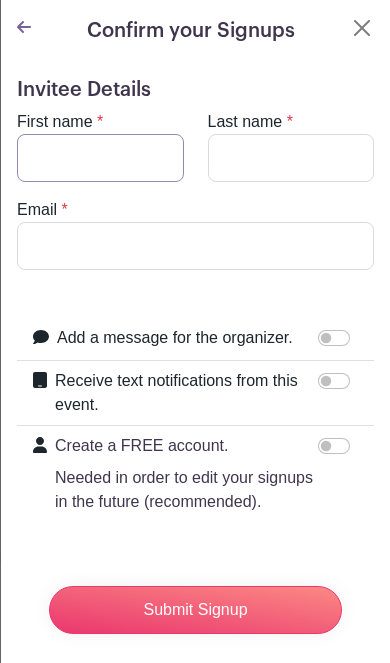 type on "[FIRST]" 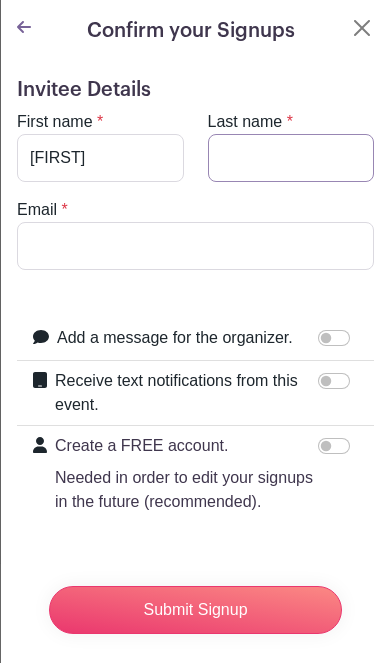 scroll, scrollTop: 3511, scrollLeft: 0, axis: vertical 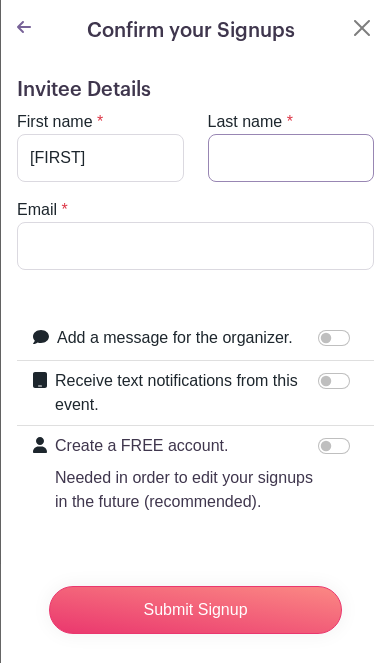 type on "Mo" 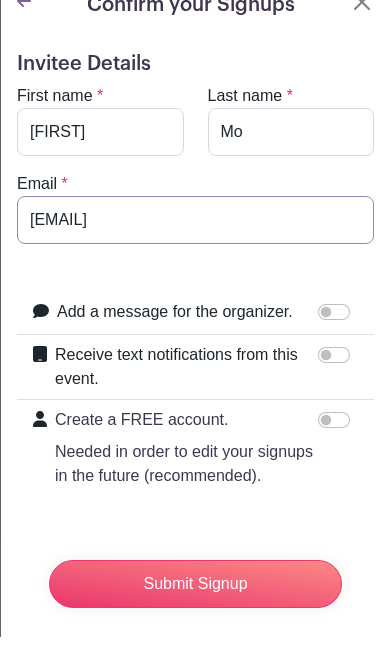 type on "[EMAIL]" 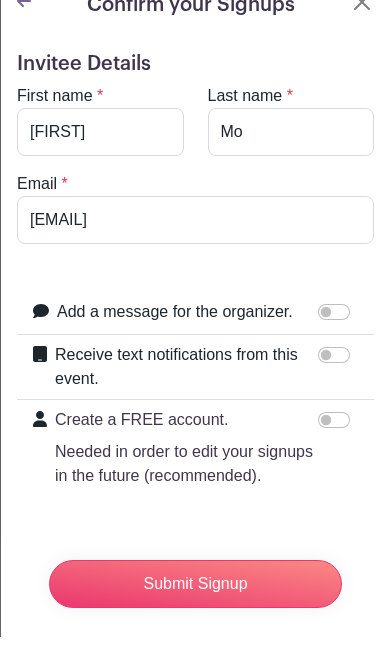 scroll, scrollTop: 3538, scrollLeft: 0, axis: vertical 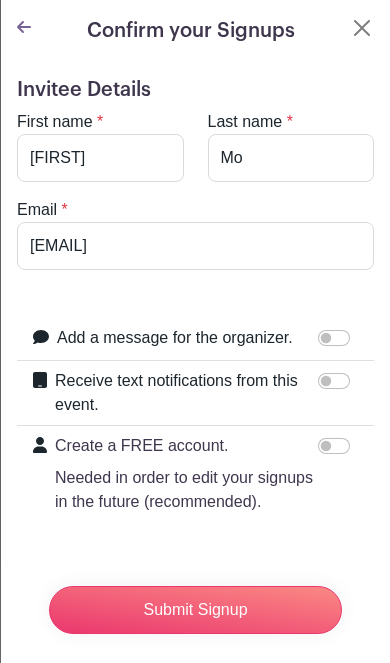 click on "Submit Signup" at bounding box center (195, 610) 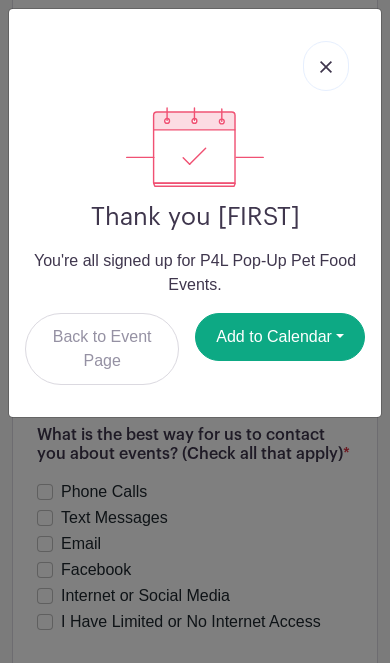 click at bounding box center [326, 66] 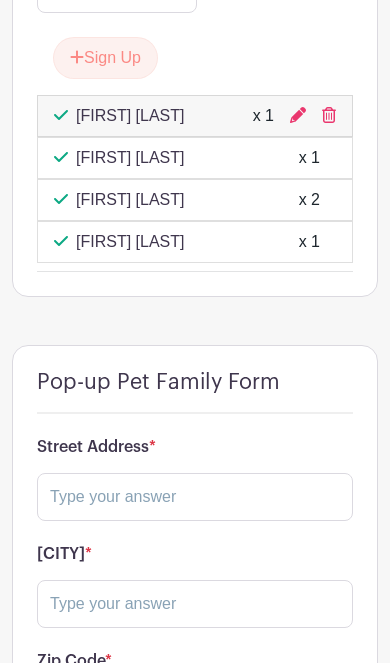 scroll, scrollTop: 2544, scrollLeft: 0, axis: vertical 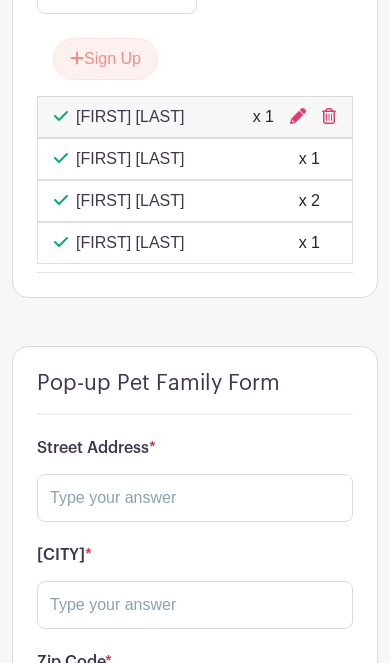 click 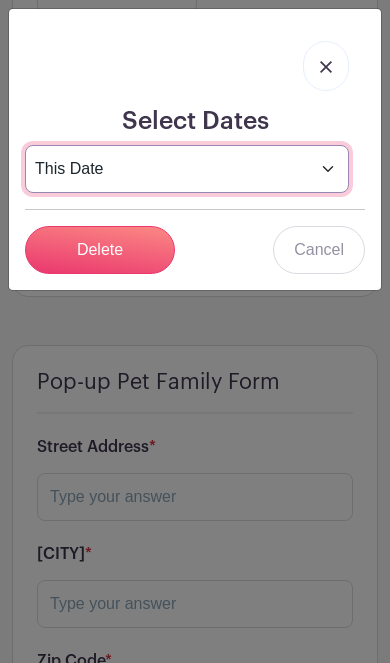 click on "This Date
Select Dates" at bounding box center (187, 169) 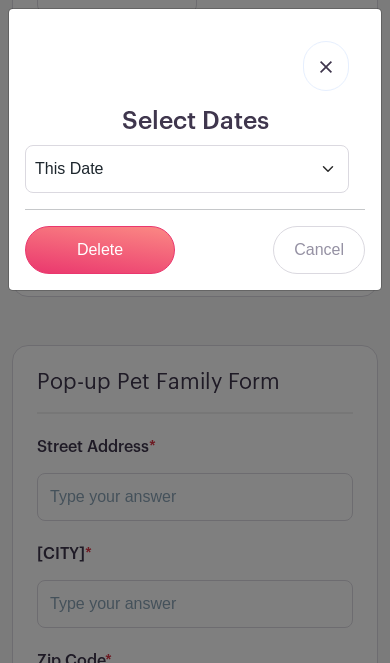 click on "Select Dates
This Date
Select Dates
Select Dates
Delete
Cancel" at bounding box center (195, 149) 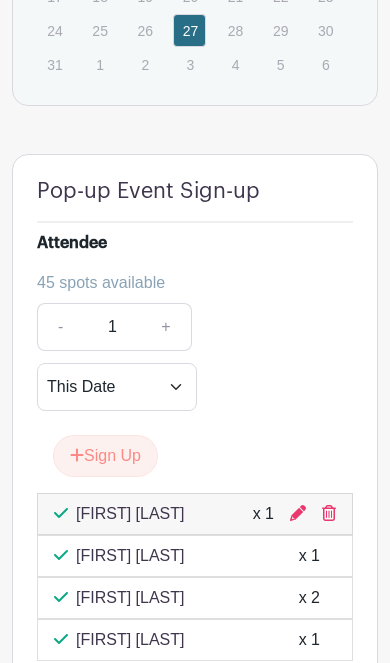 scroll, scrollTop: 2141, scrollLeft: 0, axis: vertical 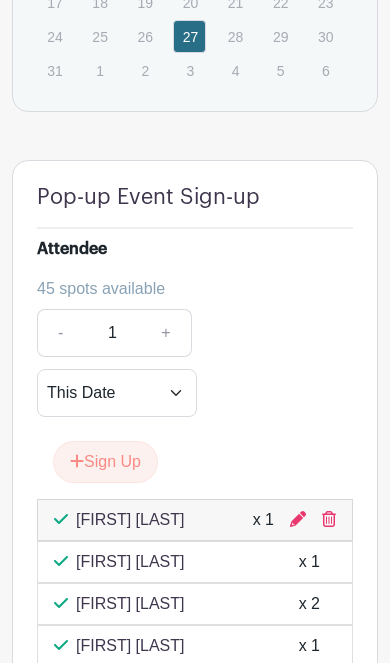 click 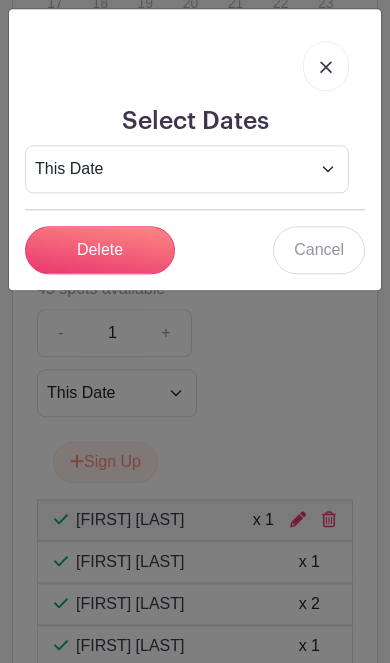 scroll, scrollTop: 2141, scrollLeft: 0, axis: vertical 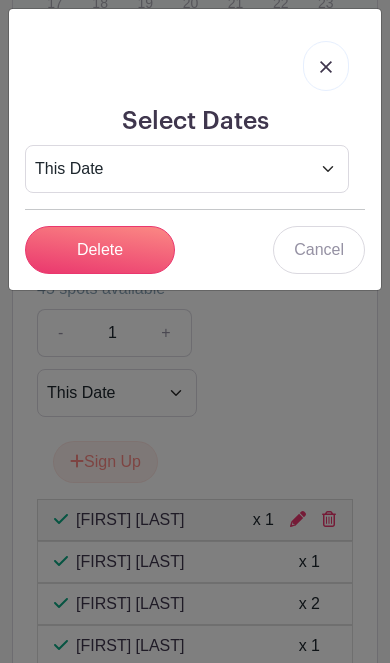 click on "Delete" at bounding box center (100, 250) 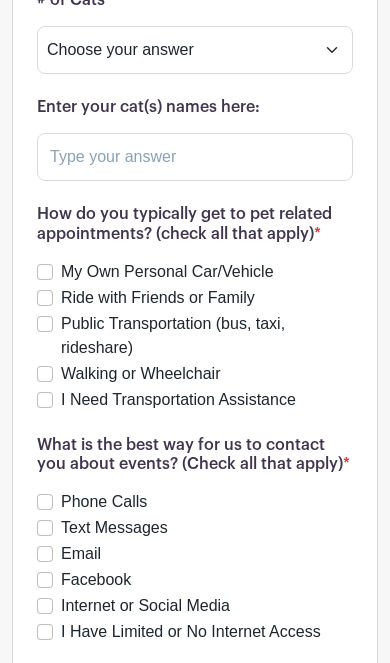 scroll, scrollTop: 3488, scrollLeft: 0, axis: vertical 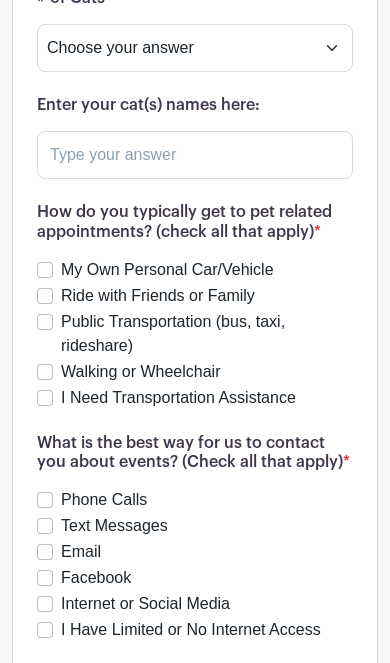click on "Text Messages" at bounding box center (114, 526) 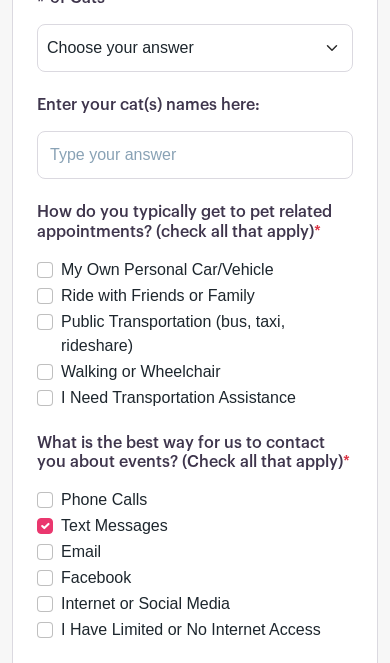 click on "My Own Personal Car/Vehicle" at bounding box center [167, 270] 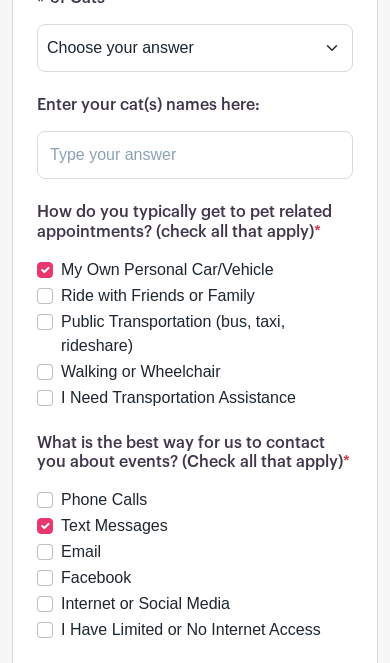 click on "Ride with Friends or Family" at bounding box center [158, 296] 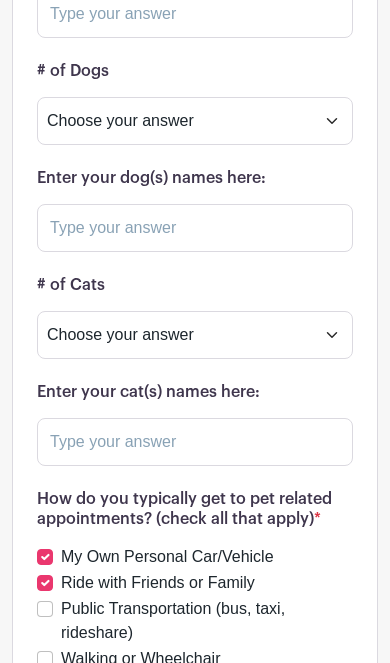 click on "Choose your answer
0
1
2
3
4
5
6
7
8
9
10+" at bounding box center [195, 335] 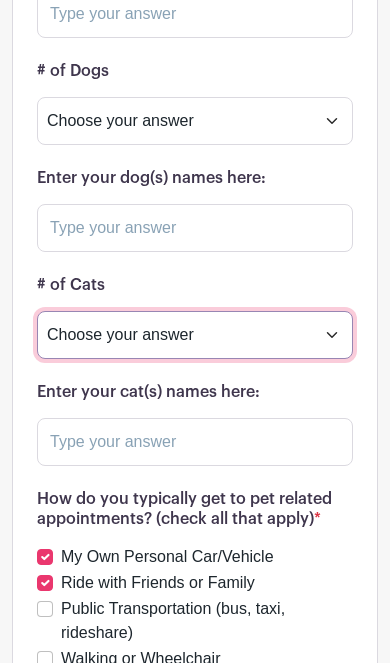 scroll, scrollTop: 3201, scrollLeft: 0, axis: vertical 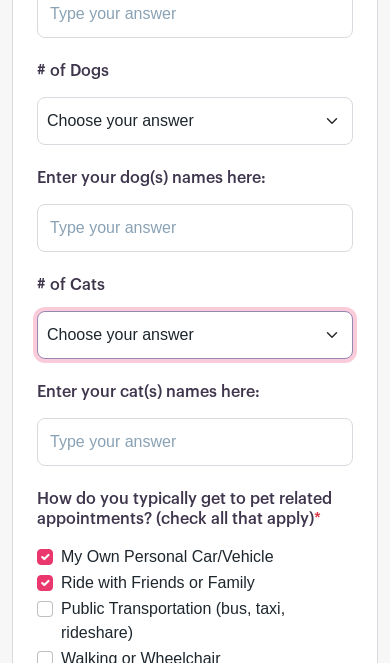 select on "[NUMBER]" 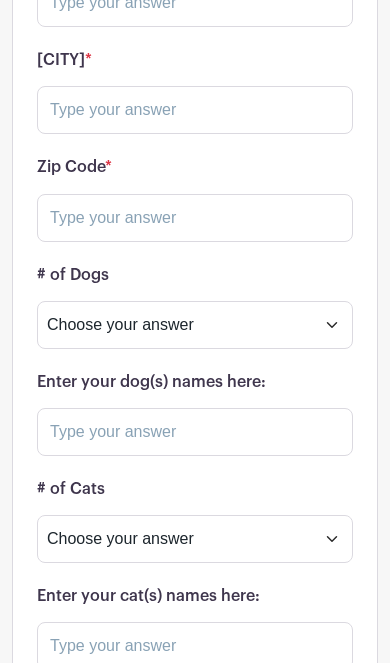 click on "Choose your answer
0
1
2
3
4
5
6
7
8
9
10" at bounding box center (195, 325) 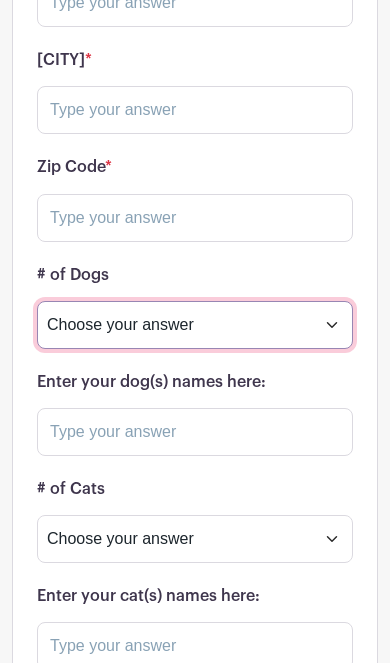 scroll, scrollTop: 2998, scrollLeft: 0, axis: vertical 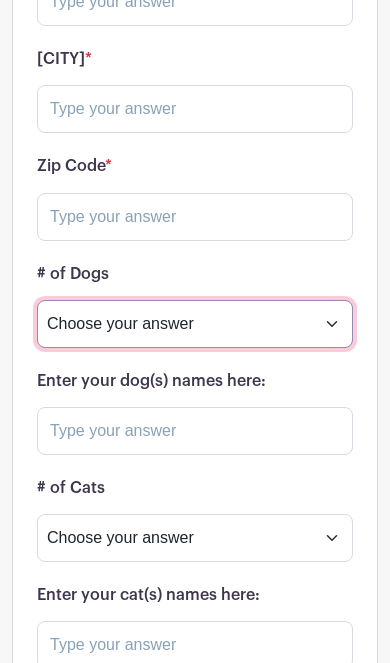 select on "3180" 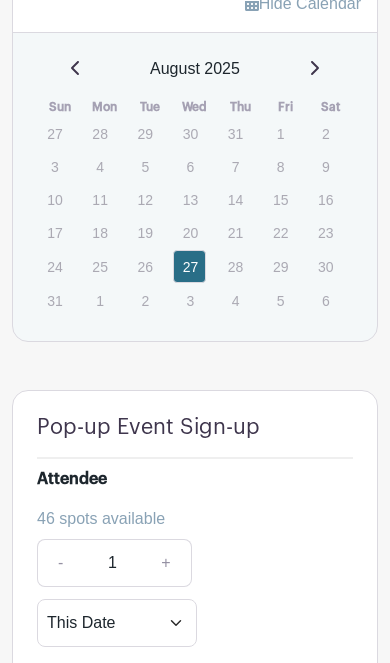 scroll, scrollTop: 1883, scrollLeft: 0, axis: vertical 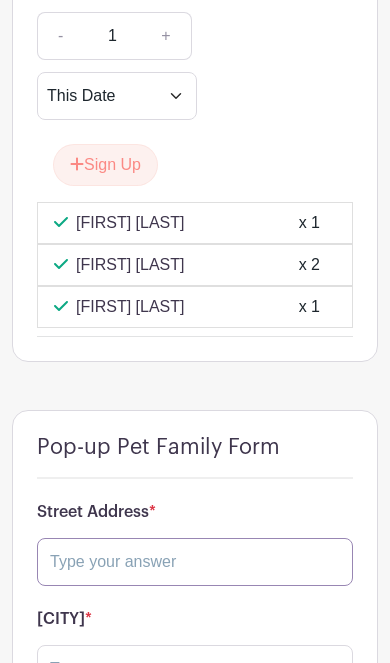 click at bounding box center [195, 562] 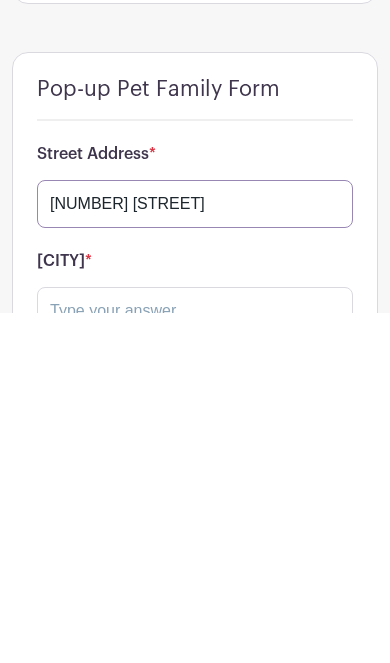 type on "[NUMBER] [STREET]" 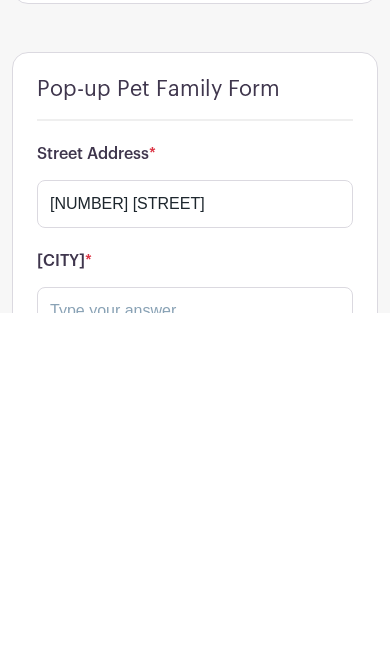click at bounding box center [195, 661] 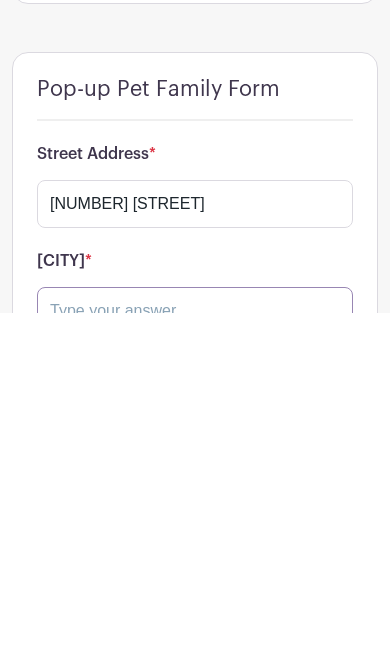 scroll, scrollTop: 2553, scrollLeft: 0, axis: vertical 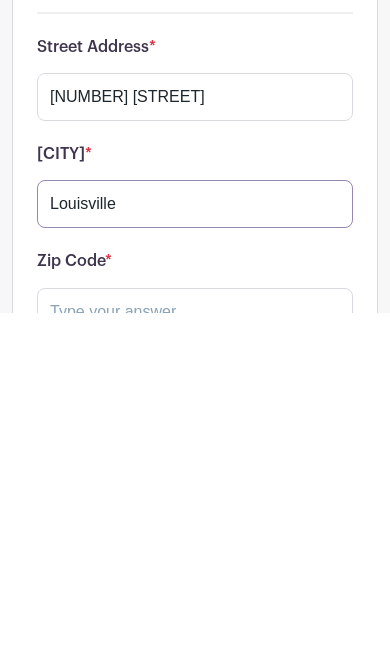 type on "Louisville" 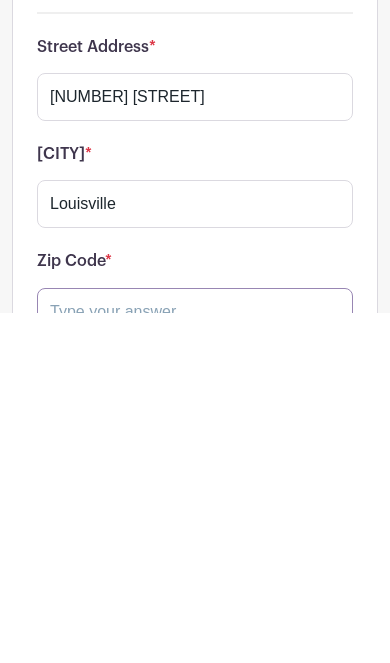 click at bounding box center (195, 662) 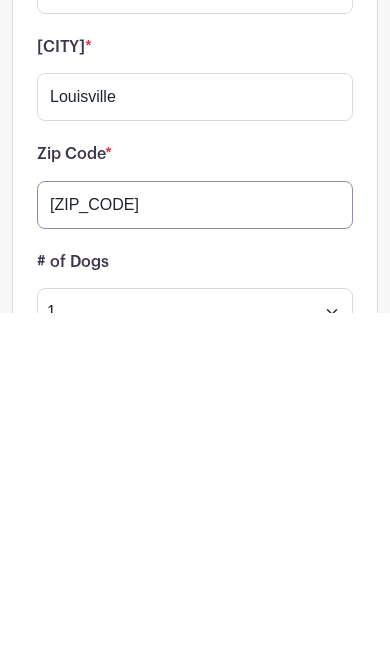 type on "[ZIP_CODE]" 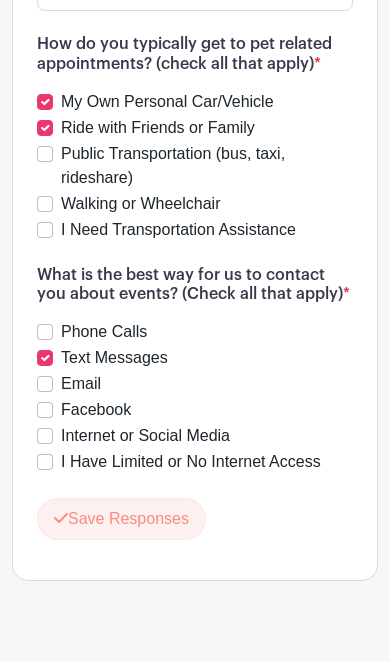 scroll, scrollTop: 3654, scrollLeft: 0, axis: vertical 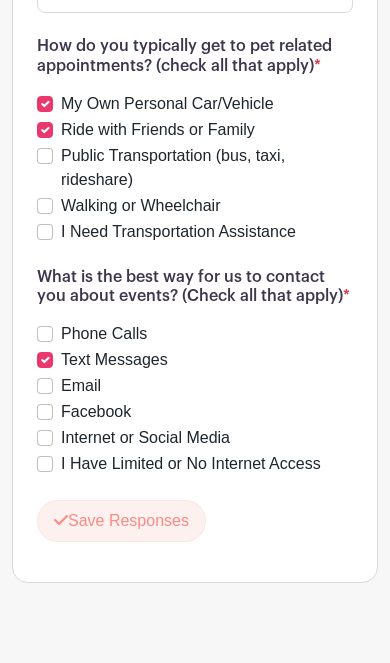 click on "Save Responses" at bounding box center (121, 521) 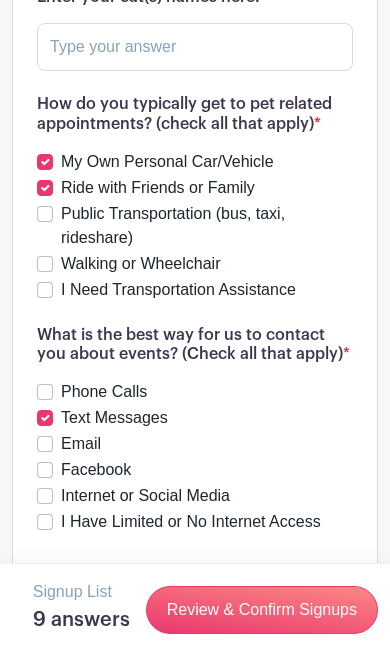 click on "Review & Confirm Signups" at bounding box center [262, 610] 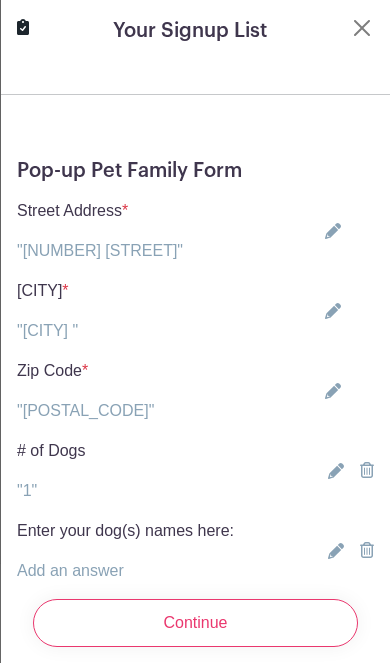 click on "Continue" at bounding box center [195, 623] 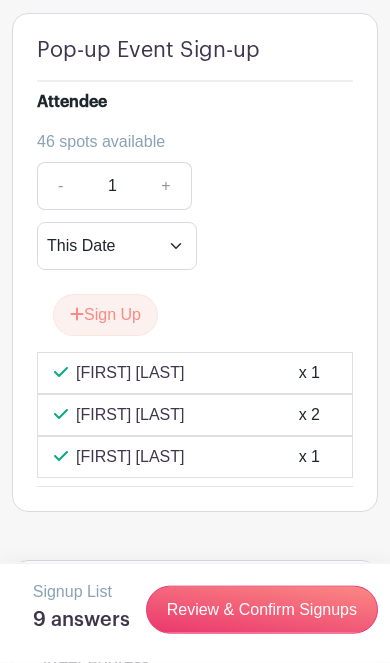 scroll, scrollTop: 2289, scrollLeft: 0, axis: vertical 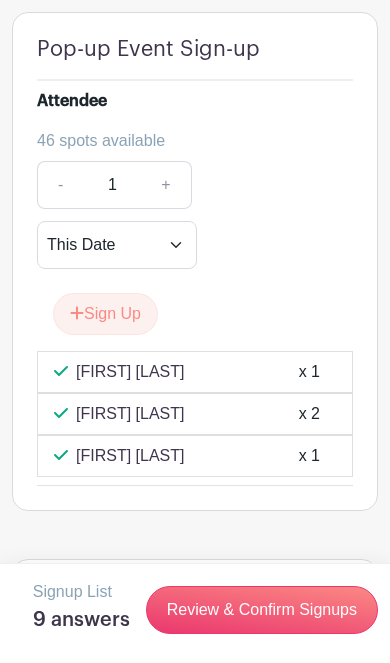 click on "Sign Up" at bounding box center [105, 314] 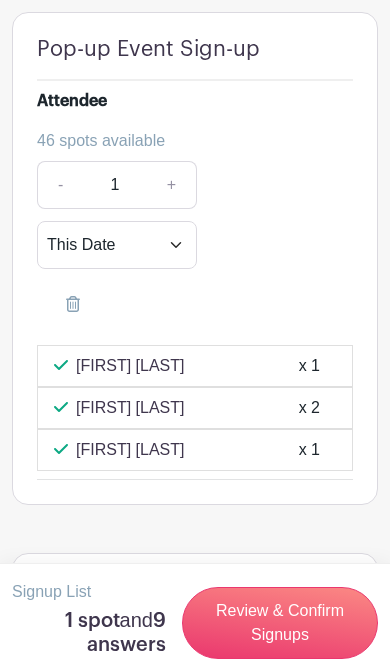 click on "This Date
Select Dates" at bounding box center (117, 245) 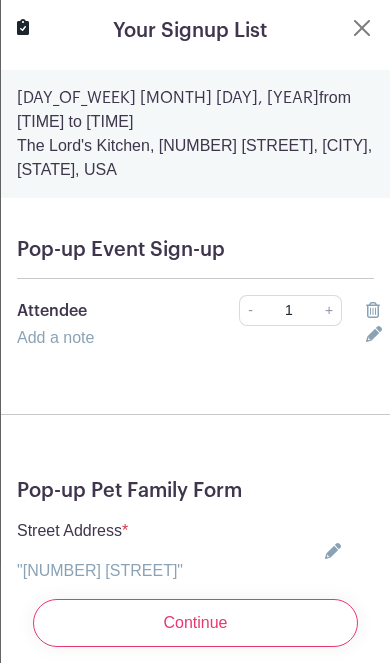 click on "Continue" at bounding box center (195, 623) 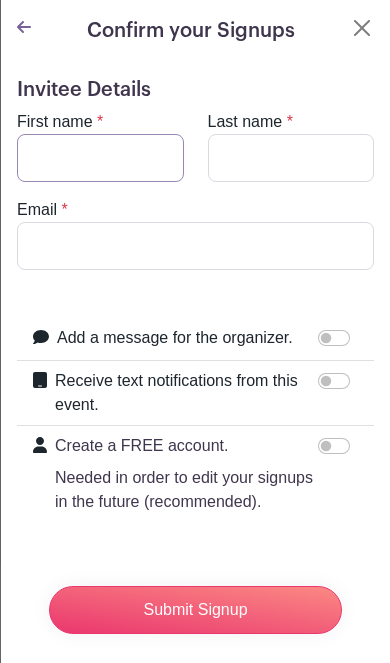 click on "First name" at bounding box center [100, 158] 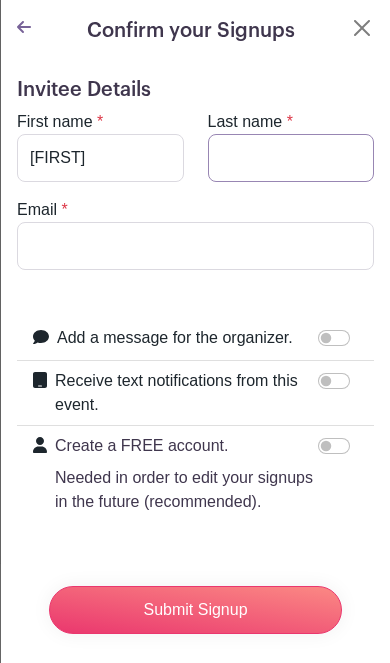 scroll, scrollTop: 2210, scrollLeft: 0, axis: vertical 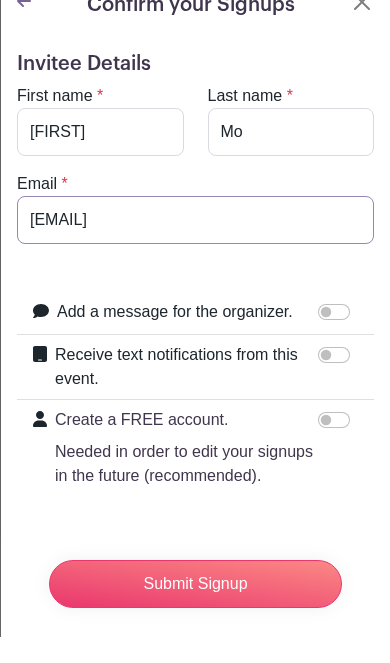 type on "[EMAIL]" 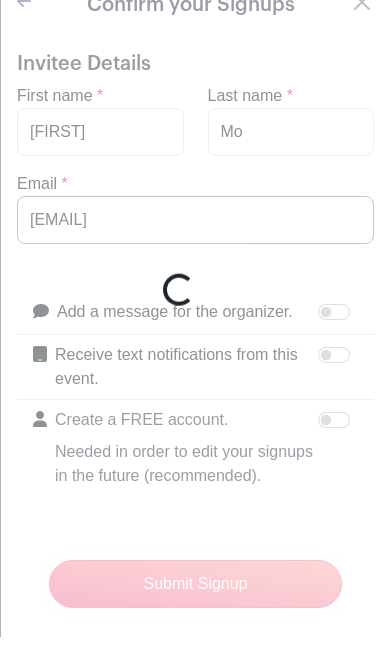 scroll, scrollTop: 2237, scrollLeft: 0, axis: vertical 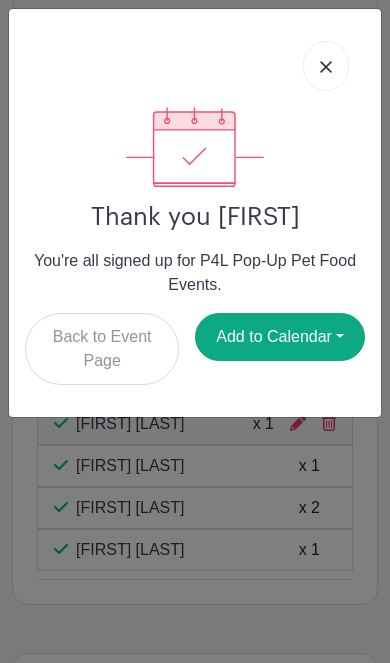 click at bounding box center (326, 66) 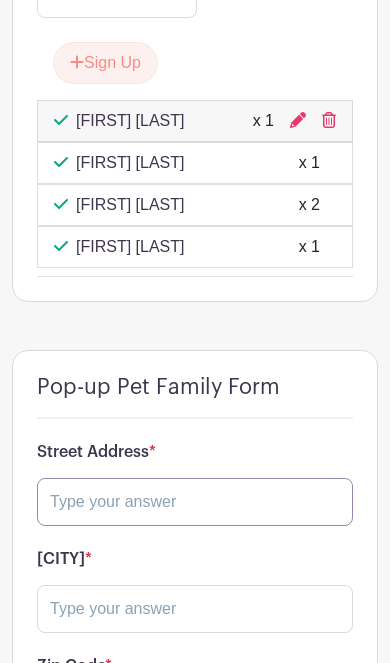 click at bounding box center [195, 502] 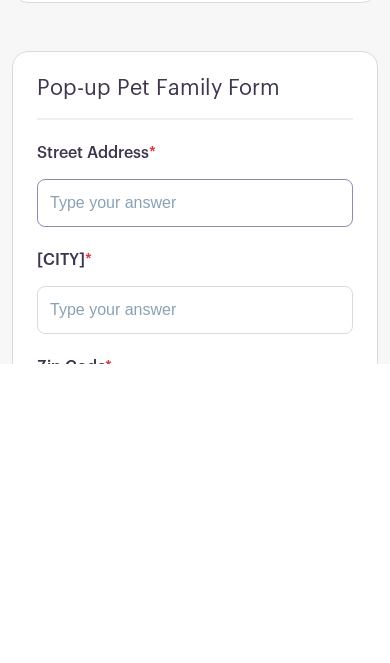 scroll, scrollTop: 2570, scrollLeft: 0, axis: vertical 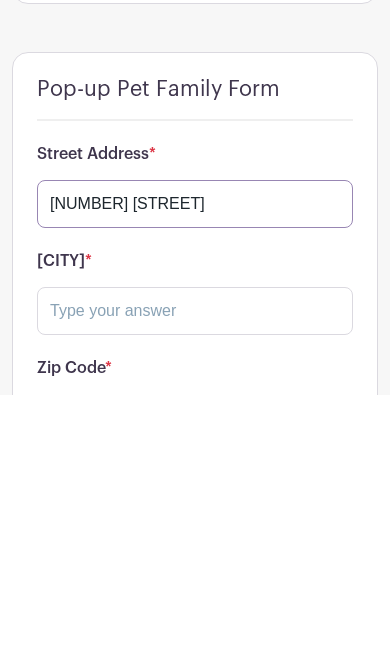 type on "[NUMBER] [STREET]" 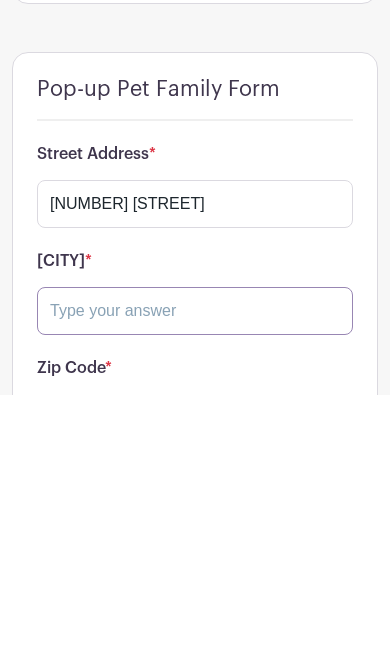 click at bounding box center [195, 579] 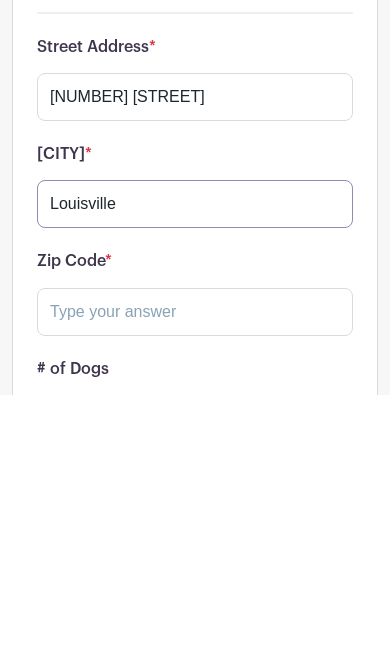 type on "Louisville" 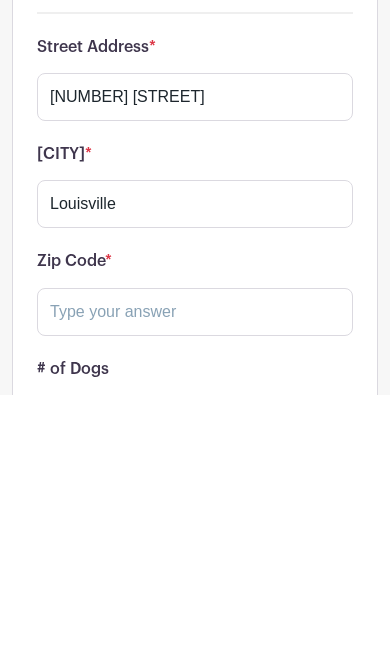 click at bounding box center [195, 580] 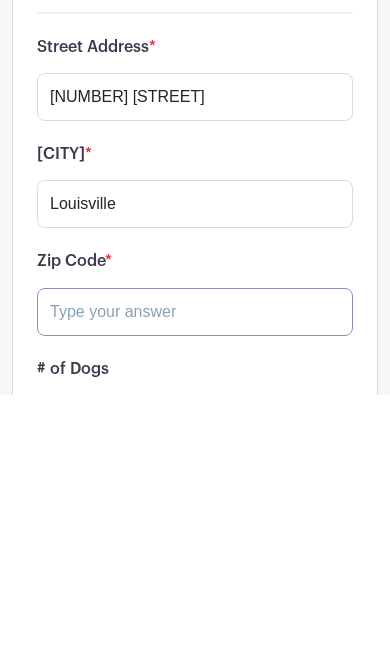 scroll, scrollTop: 2784, scrollLeft: 0, axis: vertical 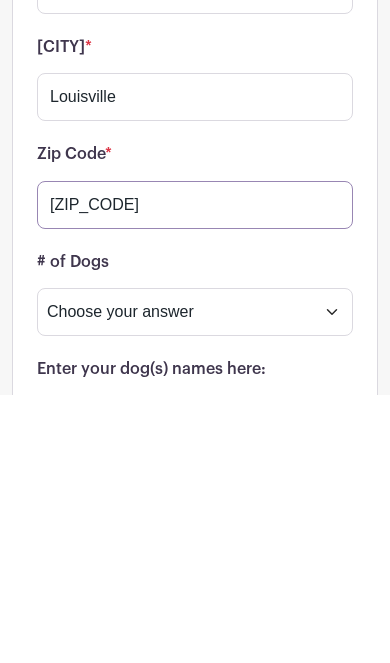 type on "[ZIP_CODE]" 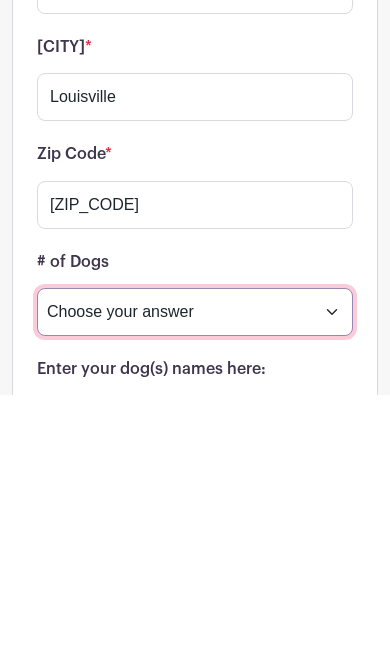 click on "Choose your answer
0
1
2
3
4
5
6
7
8
9
10" at bounding box center (195, 580) 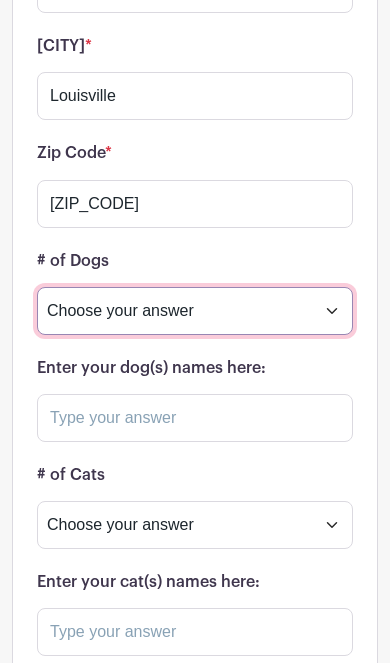 select on "3180" 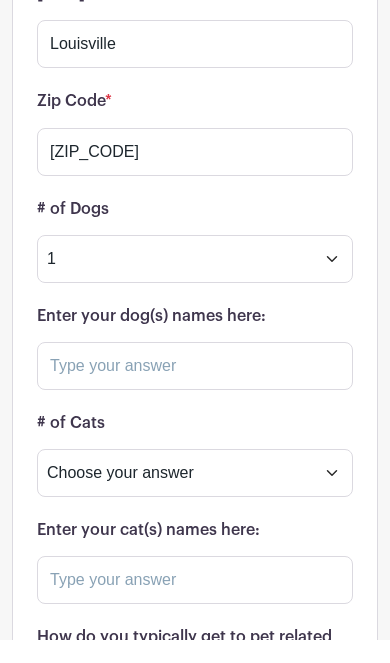 click on "Choose your answer
0
1
2
3
4
5
6
7
8
9
10+" at bounding box center (195, 496) 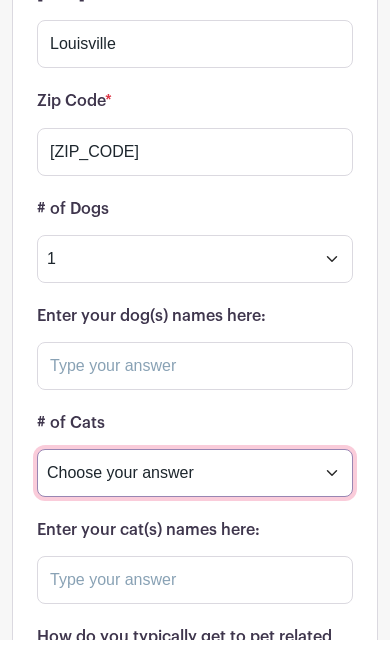 scroll, scrollTop: 3105, scrollLeft: 0, axis: vertical 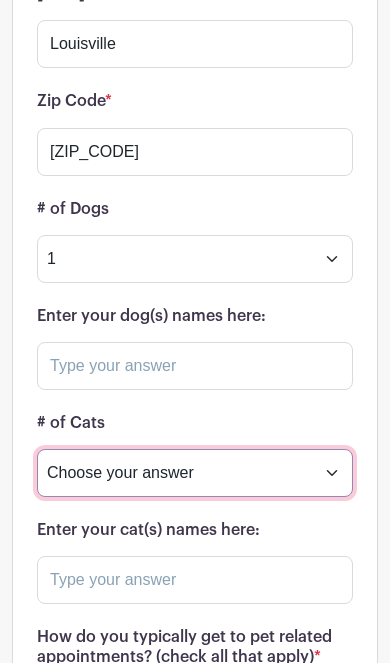select on "[NUMBER]" 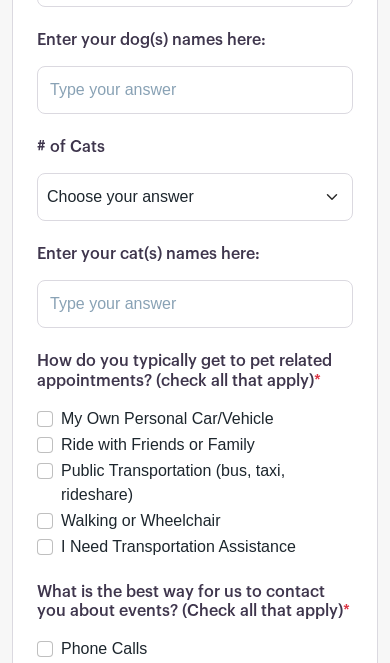 click on "My Own Personal Car/Vehicle" at bounding box center (167, 419) 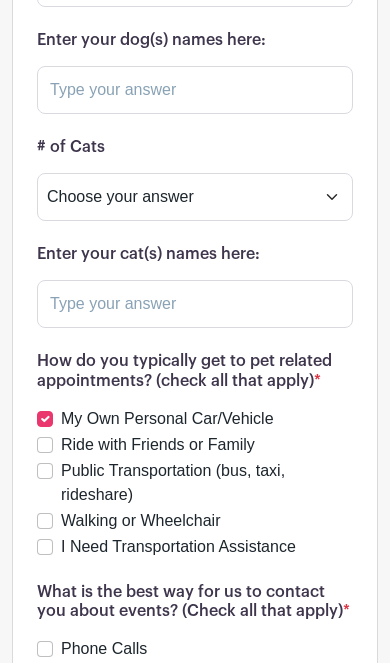 click on "Ride with Friends or Family" at bounding box center (158, 445) 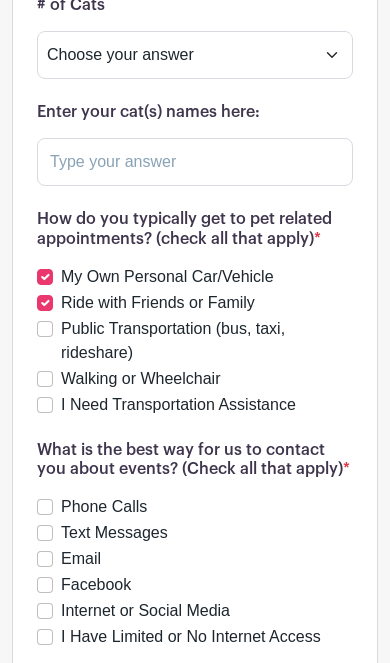 scroll, scrollTop: 3527, scrollLeft: 0, axis: vertical 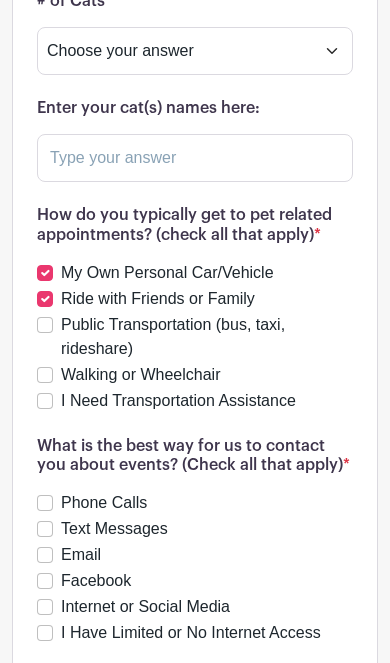 click on "Text Messages" at bounding box center [114, 529] 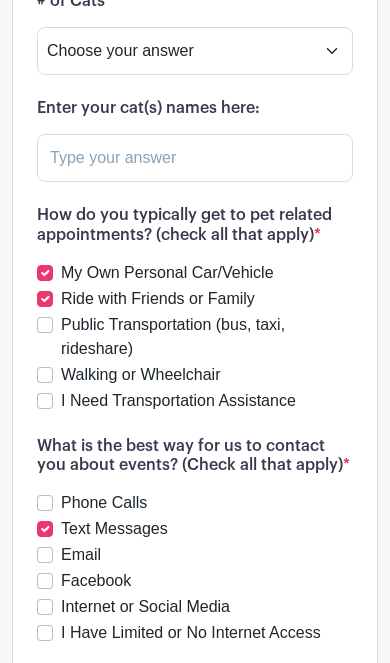 click on "Save Responses" at bounding box center [121, 690] 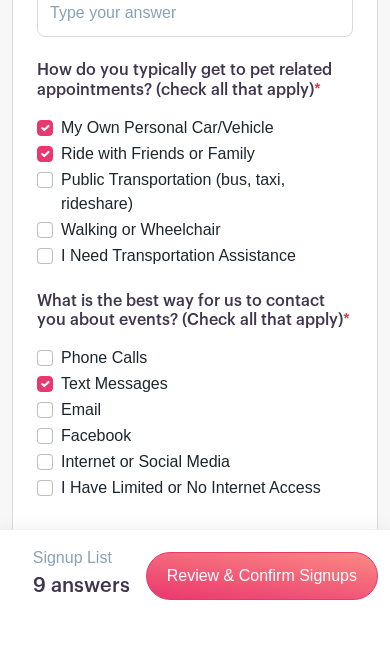 scroll, scrollTop: 3672, scrollLeft: 0, axis: vertical 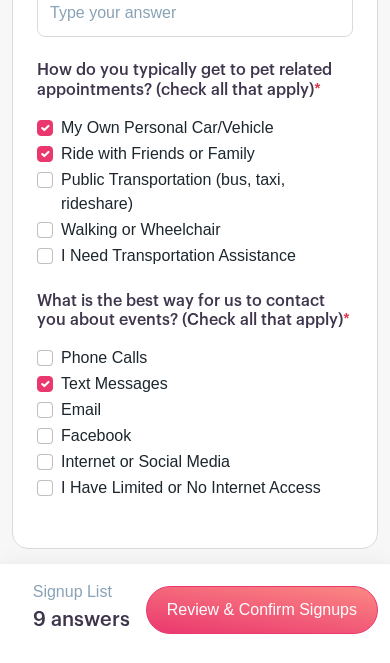 click on "Review & Confirm Signups" at bounding box center [262, 610] 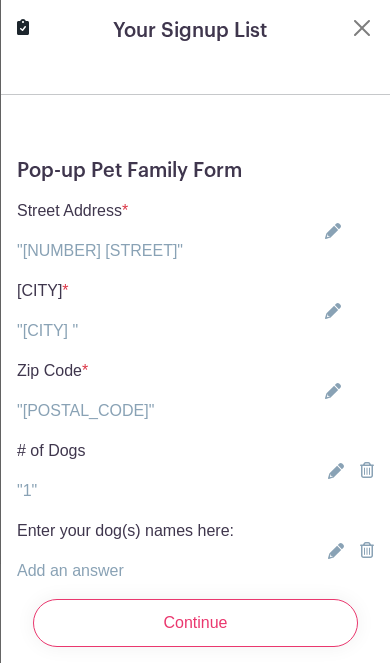 scroll, scrollTop: 0, scrollLeft: 0, axis: both 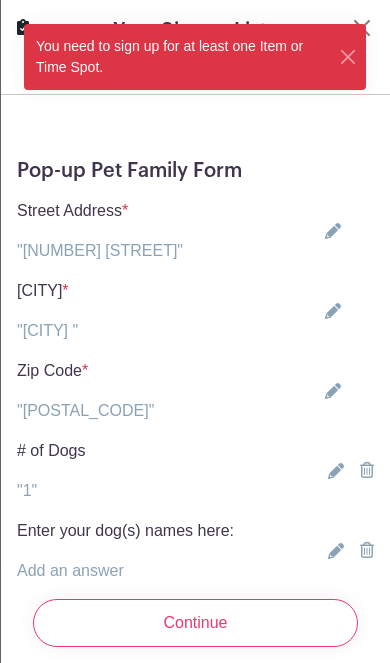 click on "Continue" at bounding box center (195, 623) 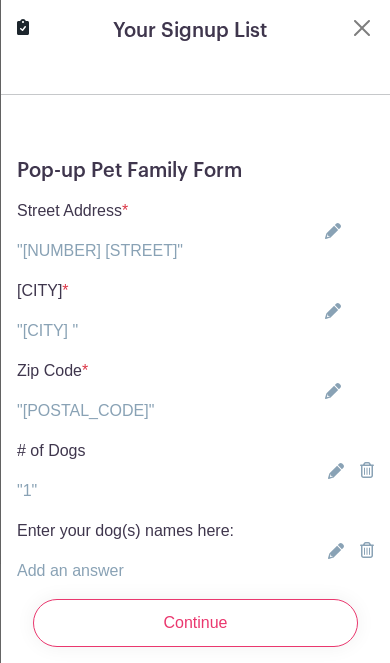 click at bounding box center (362, 28) 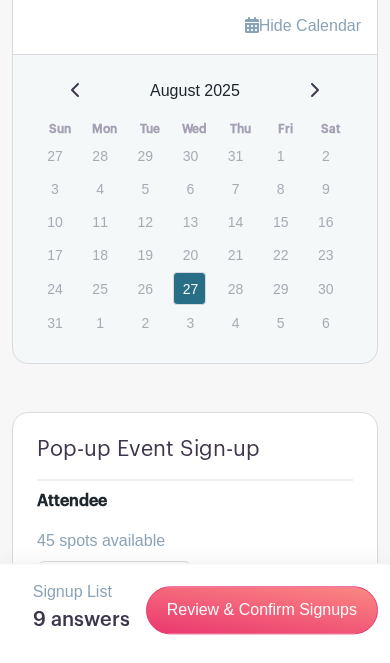 scroll, scrollTop: 1889, scrollLeft: 0, axis: vertical 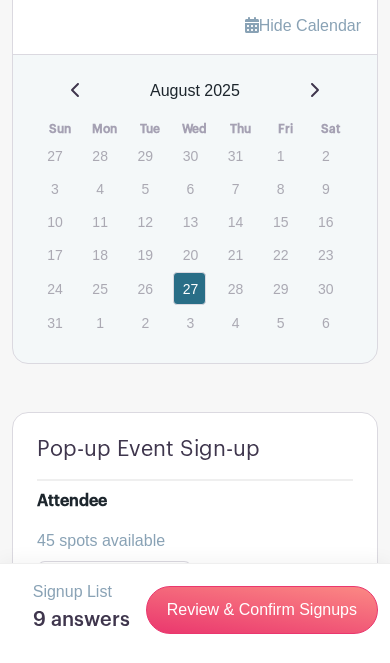 click on "27" at bounding box center [189, 288] 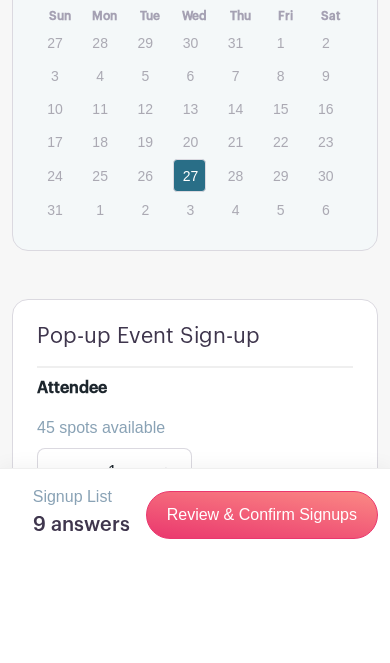 scroll, scrollTop: 2002, scrollLeft: 0, axis: vertical 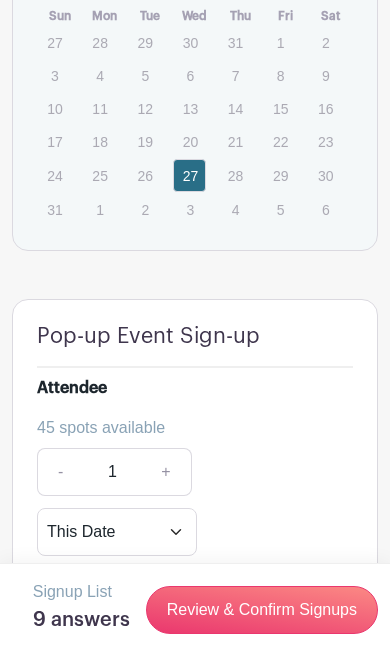 click on "Review & Confirm Signups" at bounding box center (262, 610) 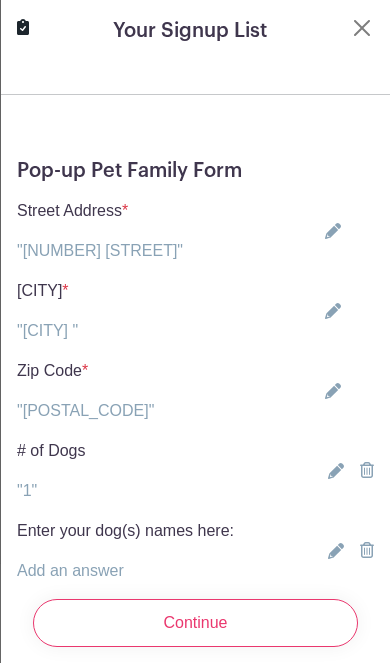 click on "Continue" at bounding box center [195, 623] 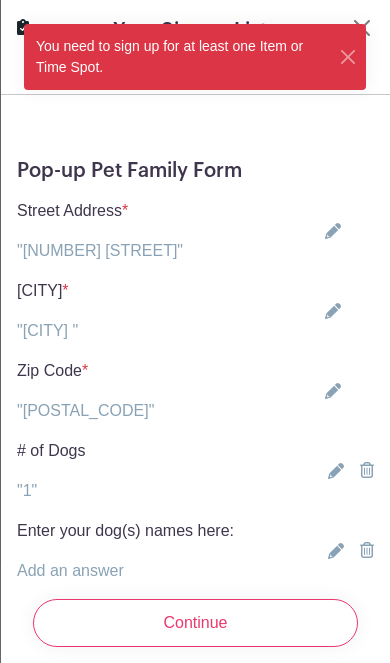 click on "You need to sign up for at least one Item or Time Spot." at bounding box center (181, 57) 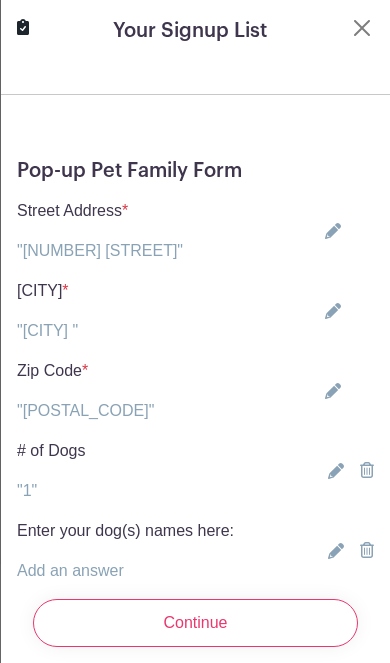 click at bounding box center (362, 28) 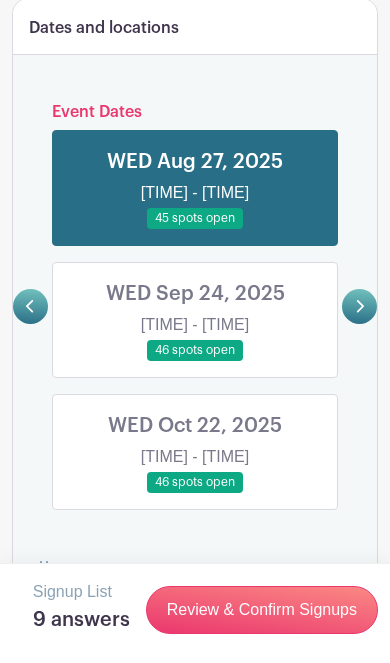 scroll, scrollTop: 1159, scrollLeft: 0, axis: vertical 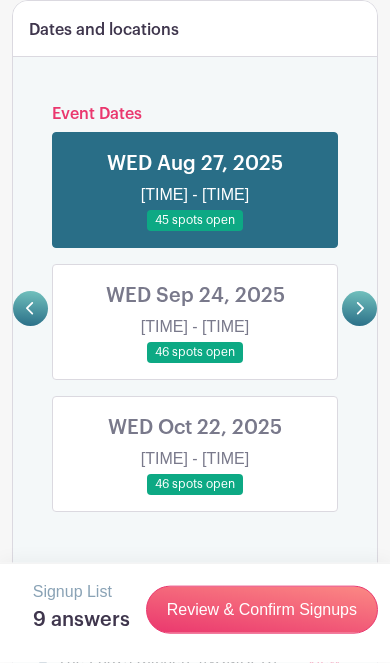 click at bounding box center (195, 363) 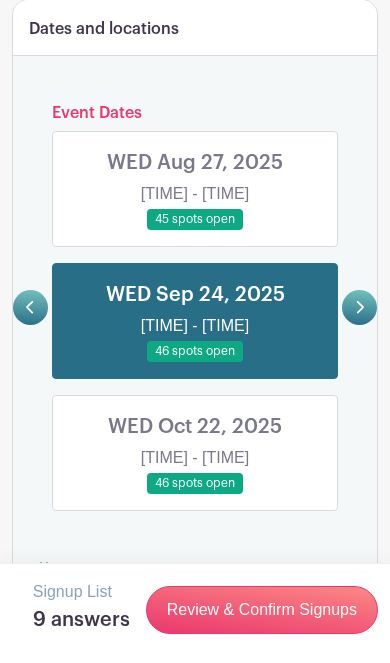 click on "Review & Confirm Signups" at bounding box center [262, 610] 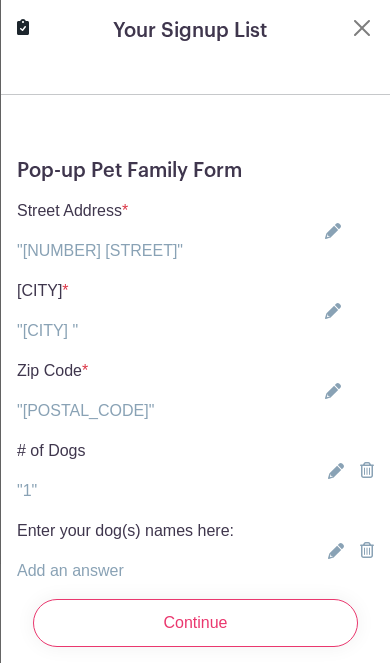 click on "Continue" at bounding box center (195, 623) 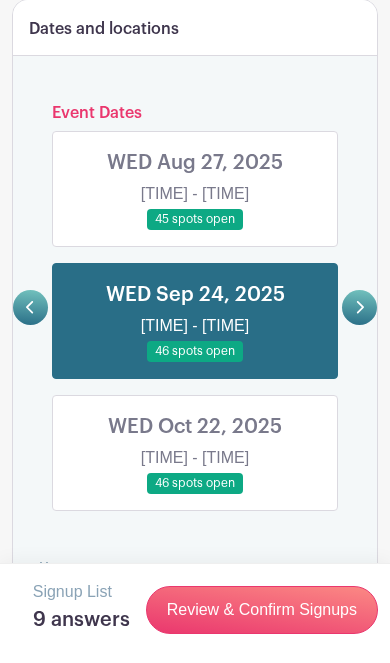 click at bounding box center [195, 230] 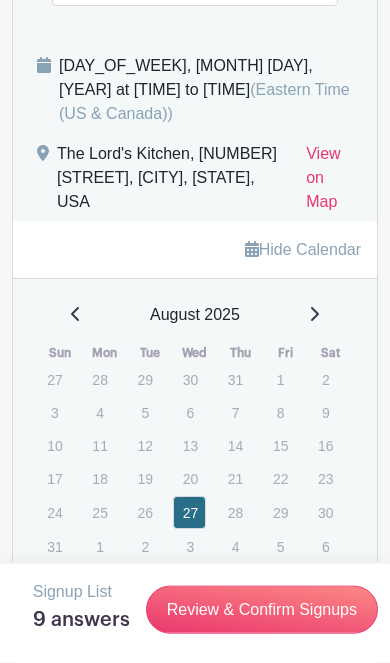 scroll, scrollTop: 1665, scrollLeft: 0, axis: vertical 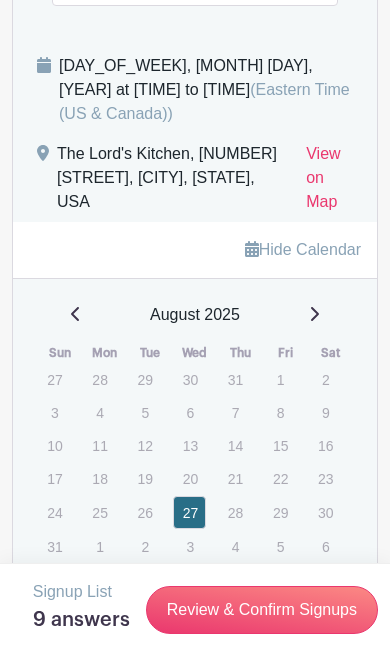click 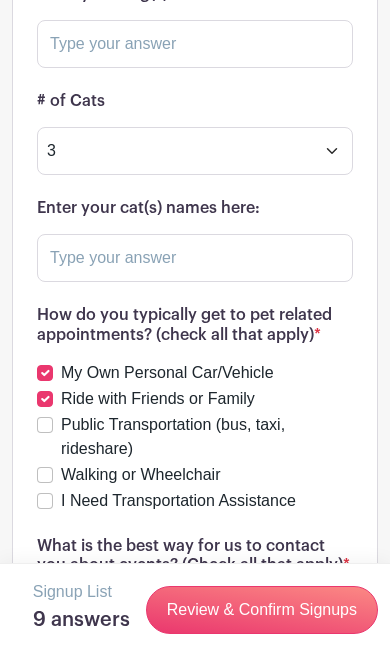 scroll, scrollTop: 3406, scrollLeft: 0, axis: vertical 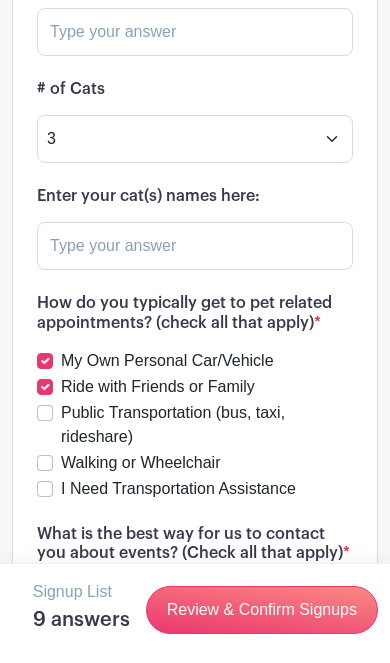 click on "Review & Confirm Signups" at bounding box center [262, 610] 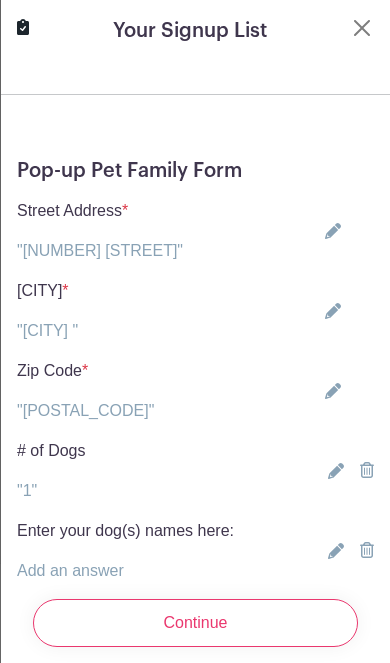 click on "Continue" at bounding box center [195, 623] 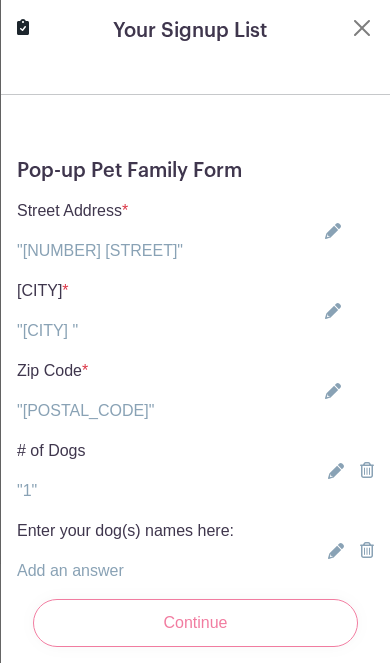 click on "Continue" at bounding box center (195, 623) 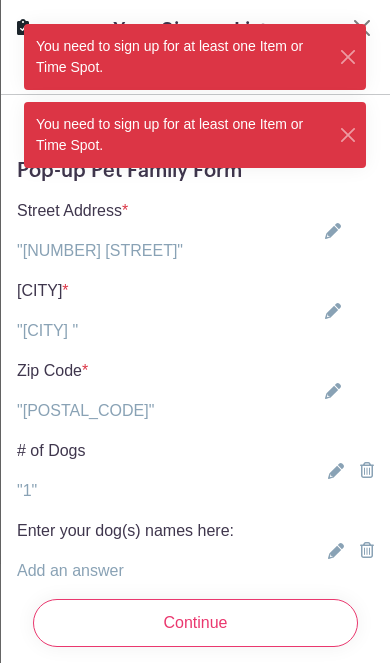 click at bounding box center (348, 57) 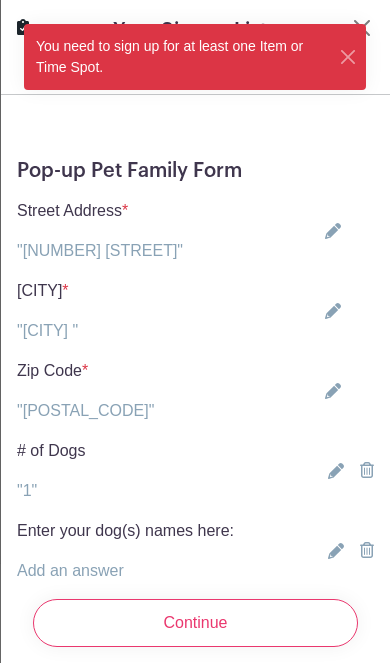 click at bounding box center (348, 57) 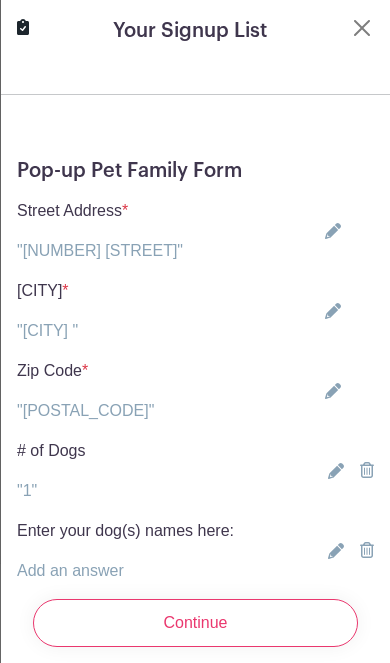 click on "Your Signup List
Pop-up Pet Family Form
Street Address
*
"[NUMBER] [STREET]"
[NUMBER] [STREET]
City
*
"[CITY] "
[CITY]
*" at bounding box center [195, 559] 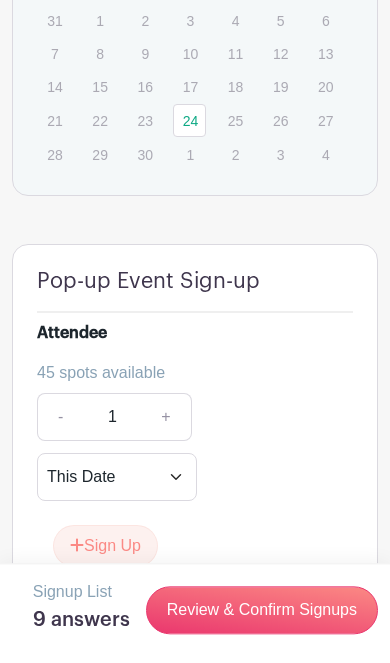 scroll, scrollTop: 2024, scrollLeft: 0, axis: vertical 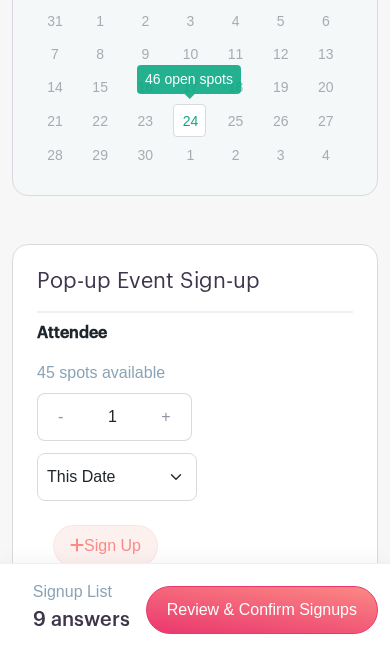 click on "24" at bounding box center [189, 120] 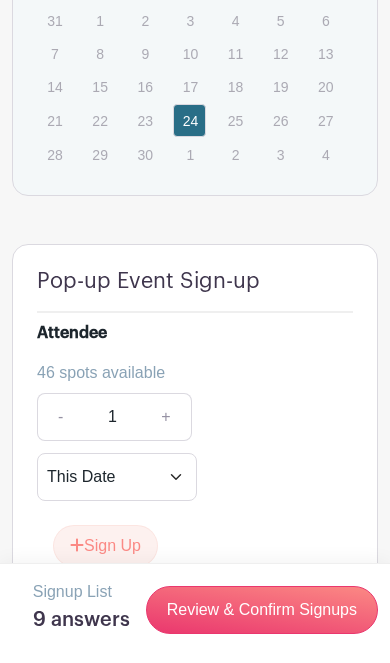 click on "Review & Confirm Signups" at bounding box center [262, 610] 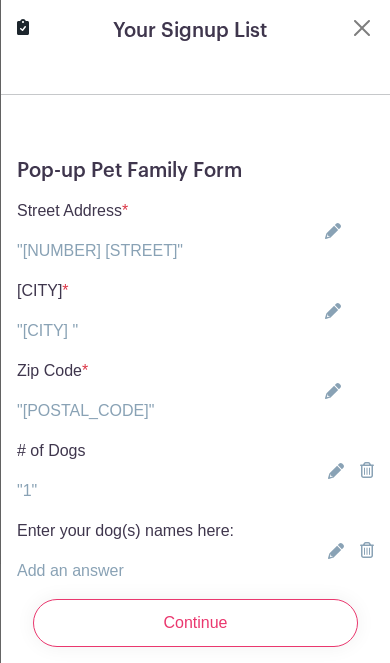 click on "Continue" at bounding box center [195, 623] 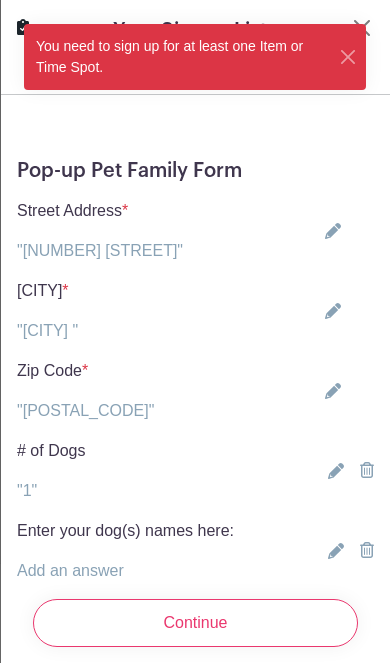 click on "You need to sign up for at least one Item or Time Spot." at bounding box center [195, 57] 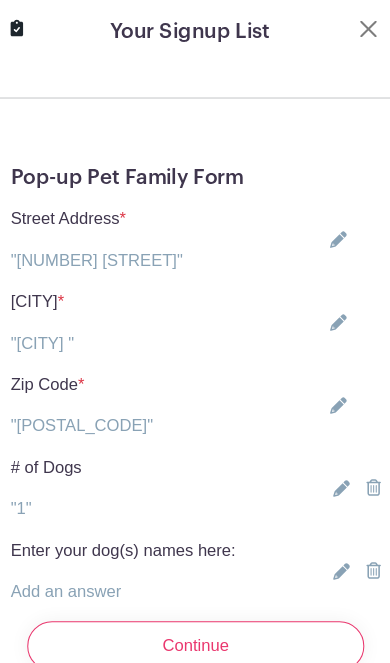 scroll, scrollTop: 1761, scrollLeft: 0, axis: vertical 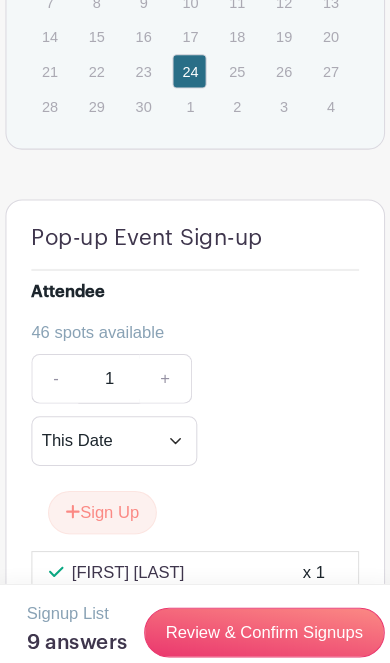 click on "24" at bounding box center (189, 68) 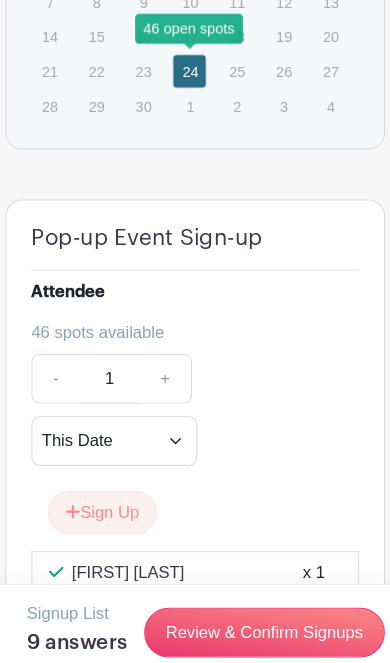 click on "24" at bounding box center (189, 68) 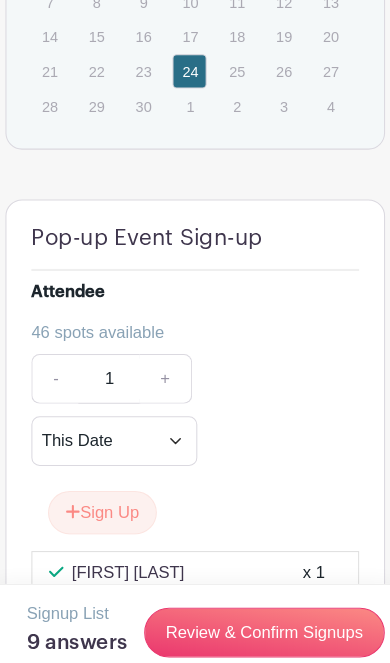 click on "Review & Confirm Signups" at bounding box center (262, 610) 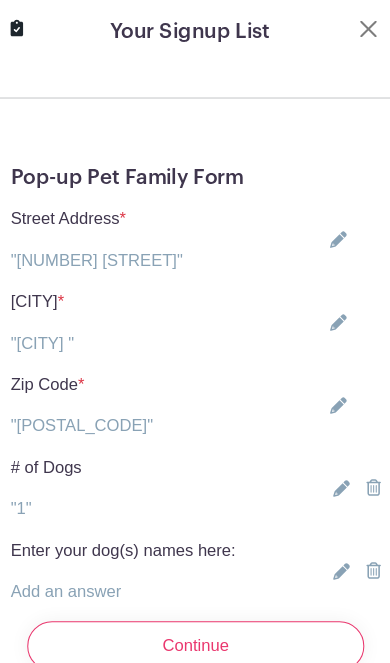 click on "Continue" at bounding box center [195, 623] 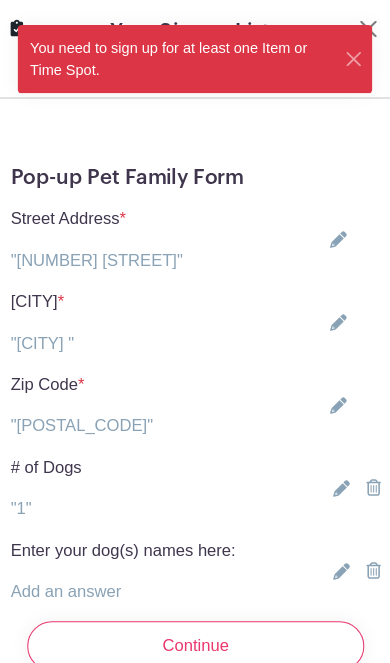 click on "You need to sign up for at least one Item or Time Spot." at bounding box center (181, 57) 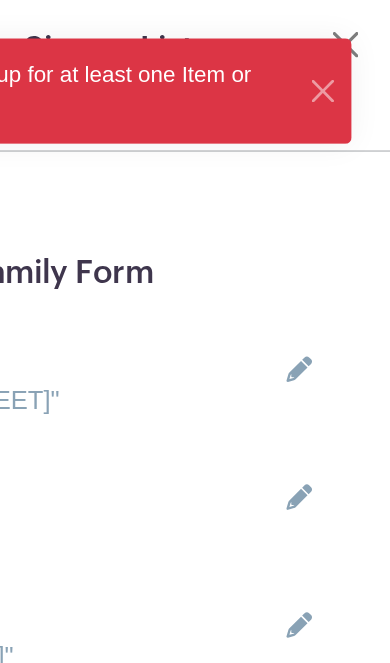 click at bounding box center (348, 57) 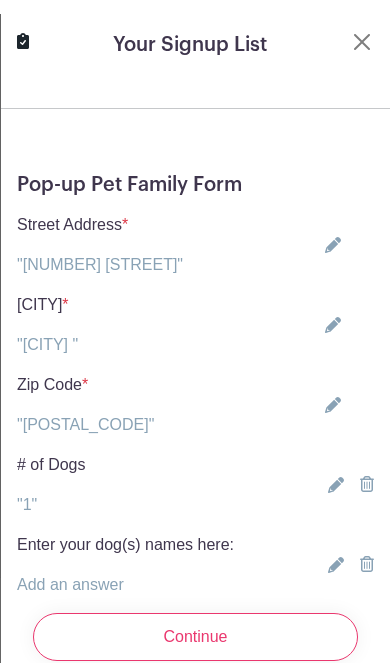 scroll, scrollTop: 1697, scrollLeft: 0, axis: vertical 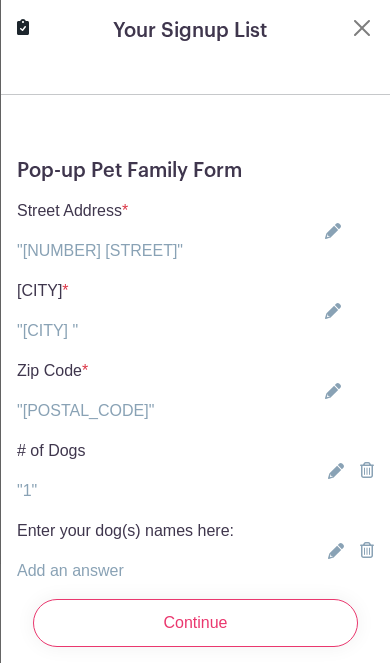 click at bounding box center (362, 28) 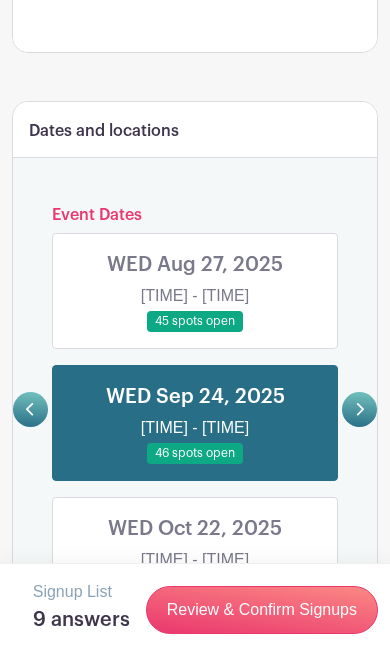 scroll, scrollTop: 1057, scrollLeft: 0, axis: vertical 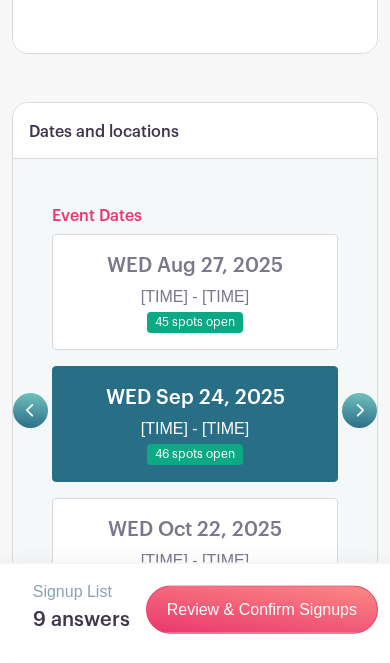 click at bounding box center (195, 333) 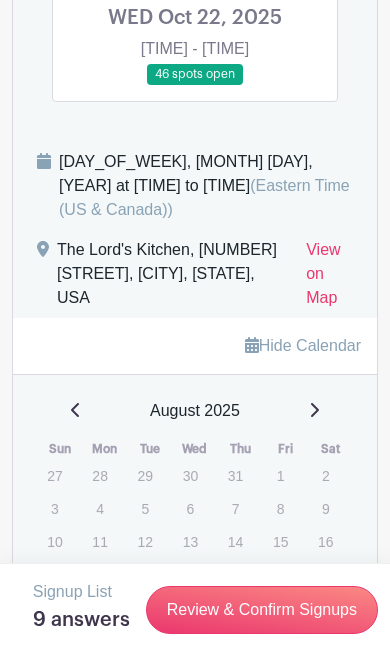 scroll, scrollTop: 1569, scrollLeft: 0, axis: vertical 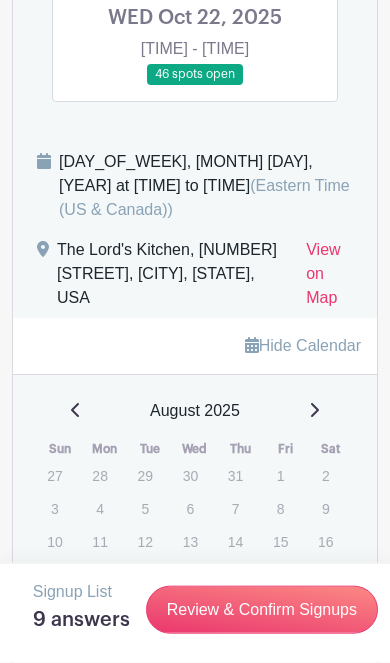 click on "28" at bounding box center (240, 608) 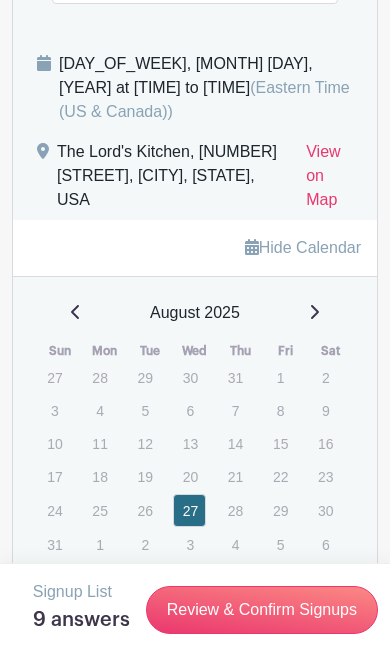 scroll, scrollTop: 1667, scrollLeft: 0, axis: vertical 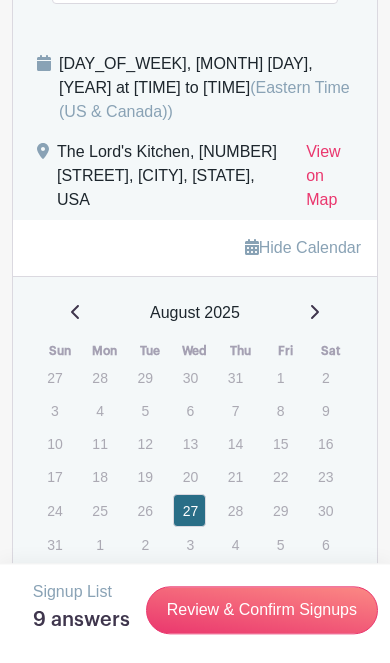 click on "23" at bounding box center (325, 476) 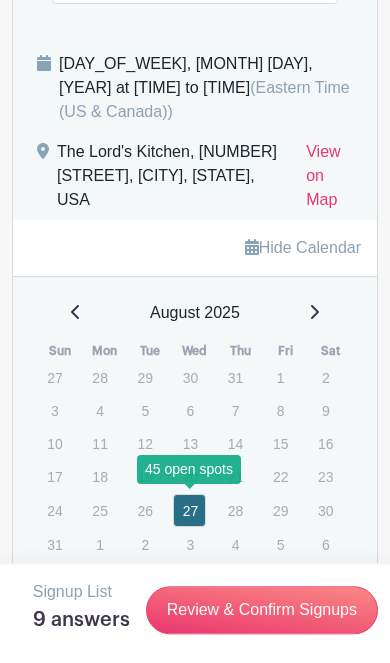 scroll, scrollTop: 1667, scrollLeft: 0, axis: vertical 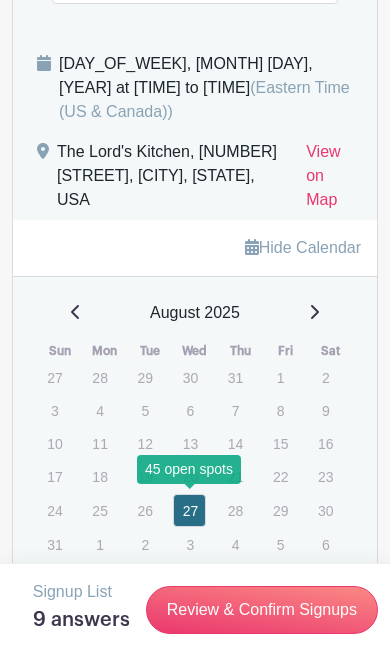 click on "27" at bounding box center [189, 510] 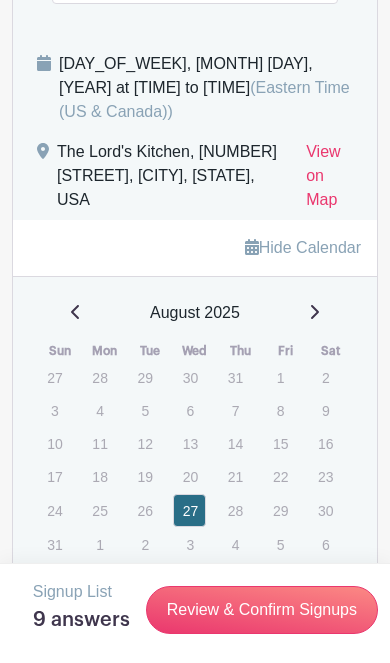 click on "Review & Confirm Signups" at bounding box center (262, 610) 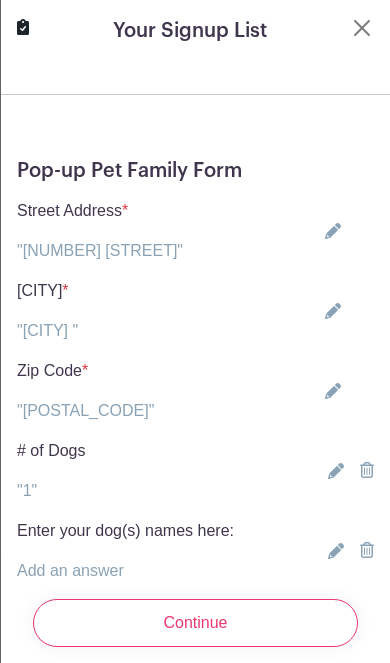 click on "Continue" at bounding box center (195, 623) 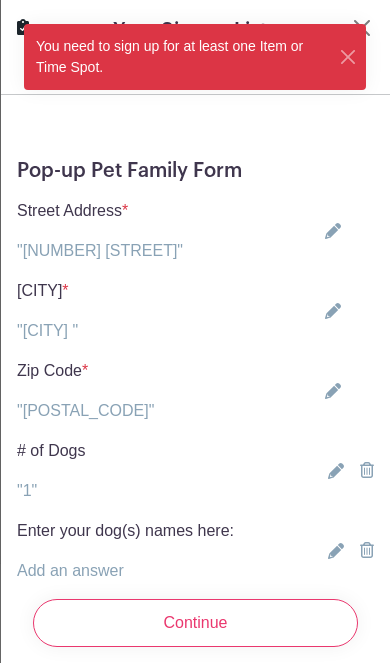 click on "You need to sign up for at least one Item or Time Spot." at bounding box center (195, 57) 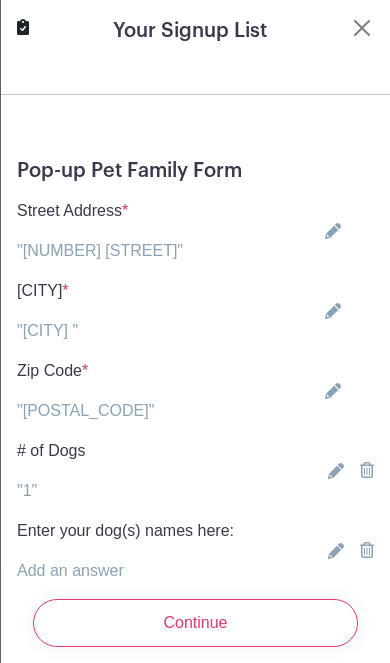 click on "Your Signup List
Pop-up Pet Family Form
Street Address
*
"[NUMBER] [STREET]"
[NUMBER] [STREET]
City
*
"[CITY] "
[CITY]
*" at bounding box center (195, 559) 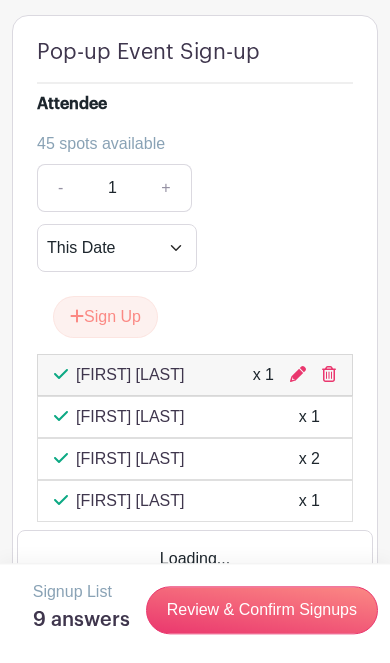 scroll, scrollTop: 2281, scrollLeft: 0, axis: vertical 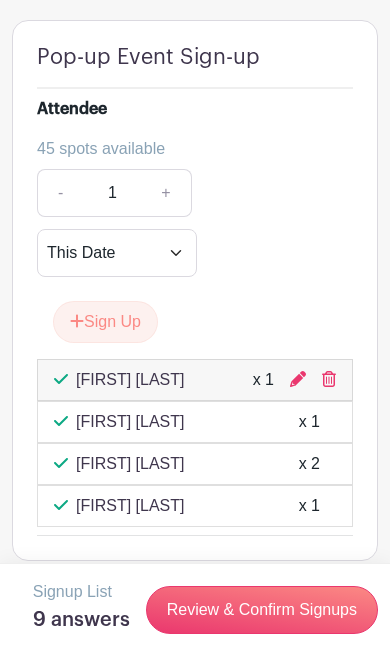 click 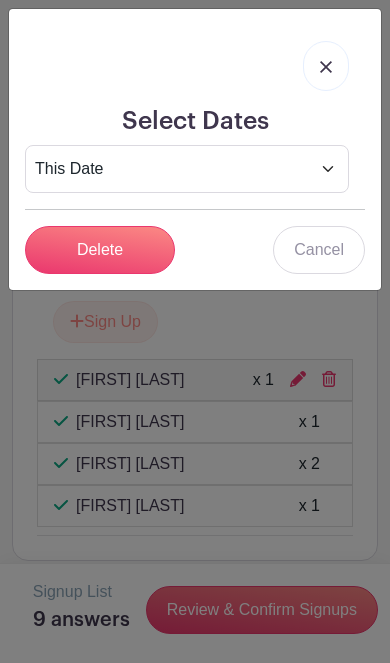 click on "Delete" at bounding box center [100, 250] 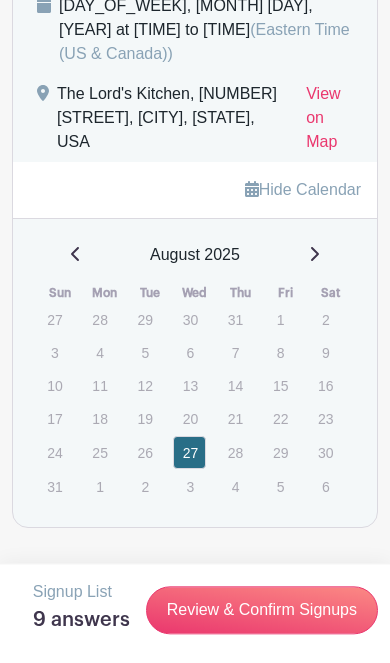scroll, scrollTop: 1726, scrollLeft: 0, axis: vertical 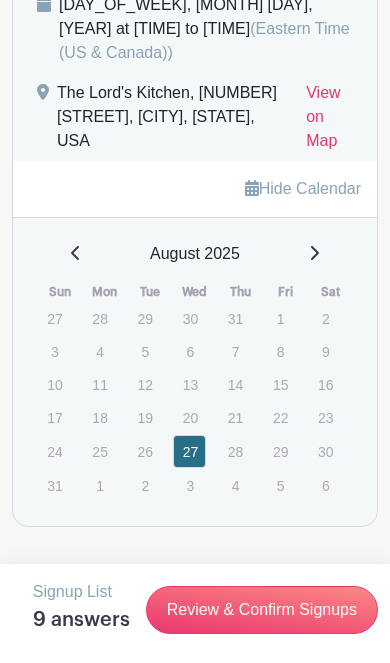 click on "13" at bounding box center [189, 384] 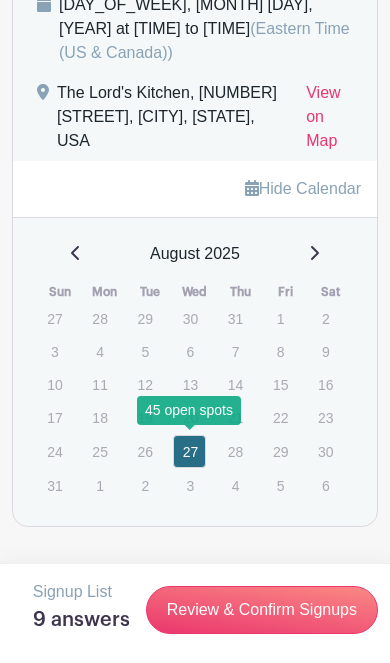 click on "27" at bounding box center (189, 451) 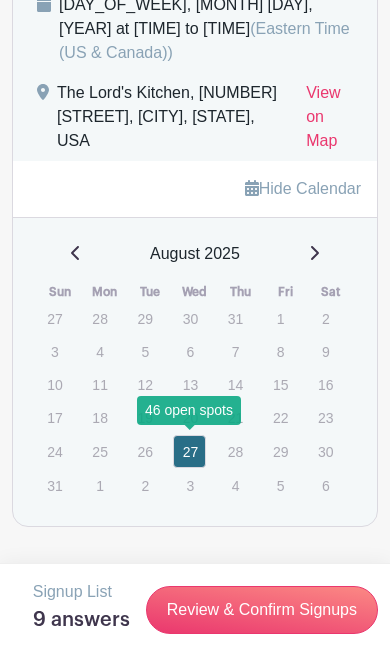 click on "27" at bounding box center [189, 451] 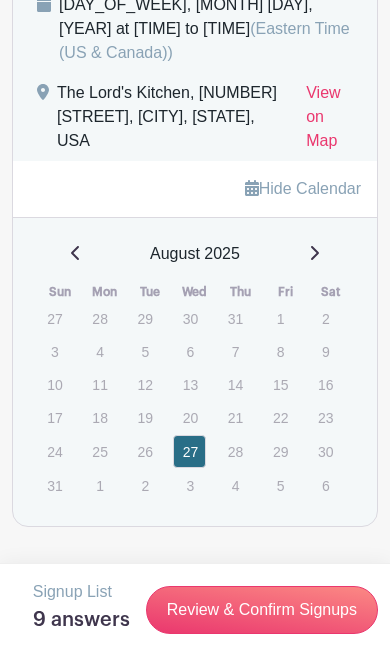 click on "27" at bounding box center [189, 451] 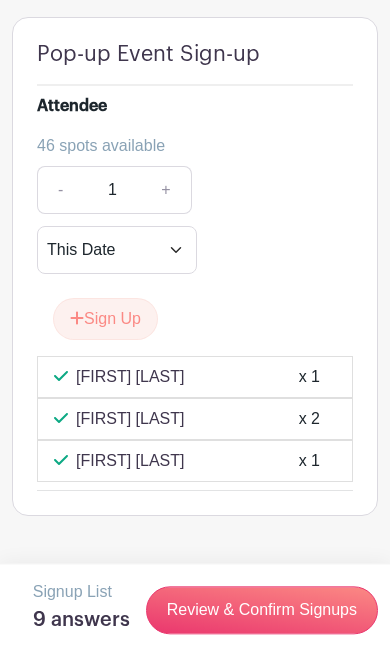 scroll, scrollTop: 2284, scrollLeft: 0, axis: vertical 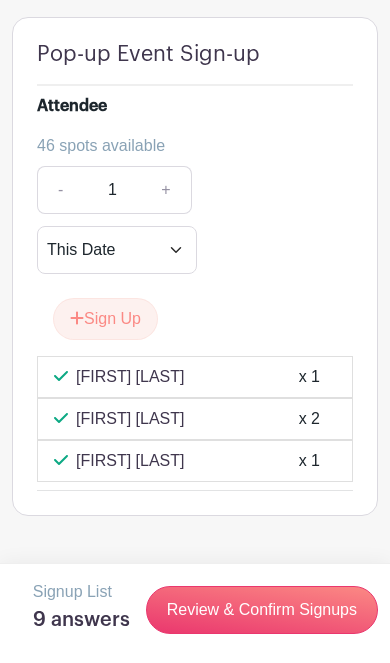 click on "1" at bounding box center [112, 190] 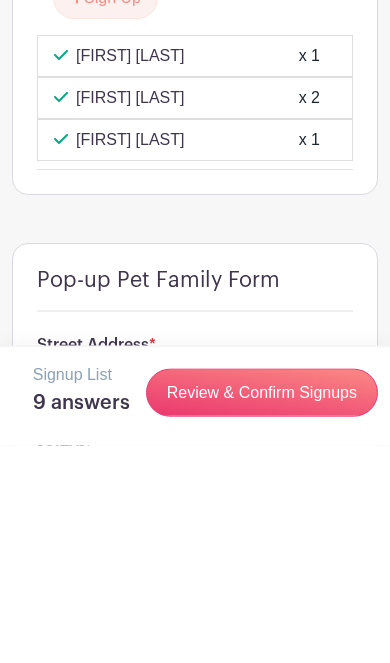 scroll, scrollTop: 2606, scrollLeft: 0, axis: vertical 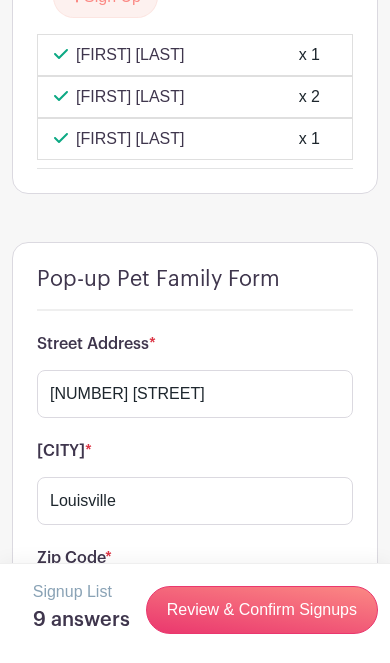 click on "Review & Confirm Signups" at bounding box center [262, 610] 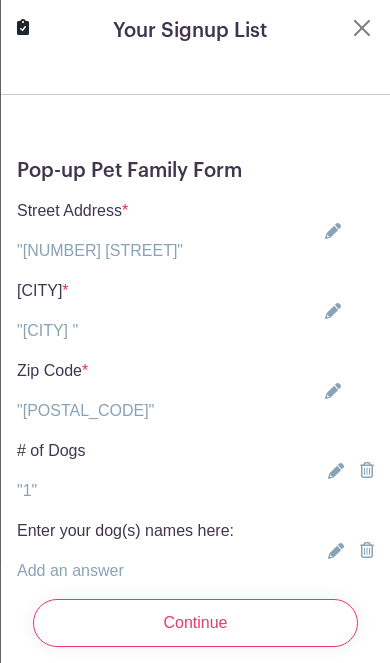 click on "Continue" at bounding box center [195, 623] 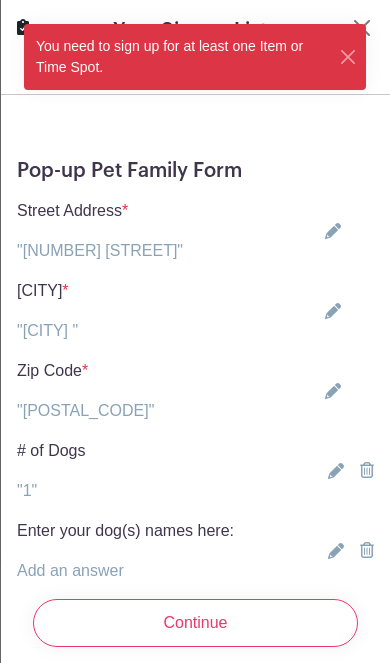 click on "Continue" at bounding box center [195, 623] 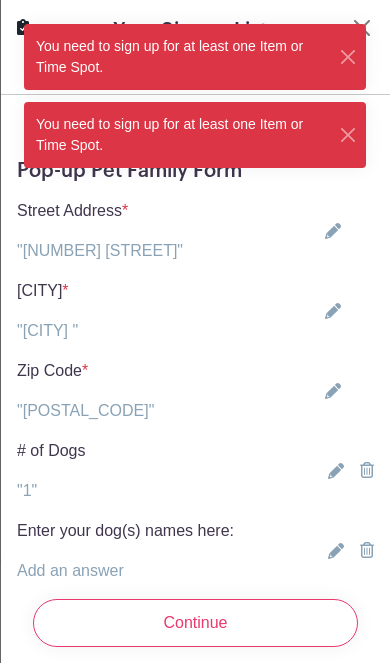 click on "You need to sign up for at least one Item or Time Spot." at bounding box center (195, 57) 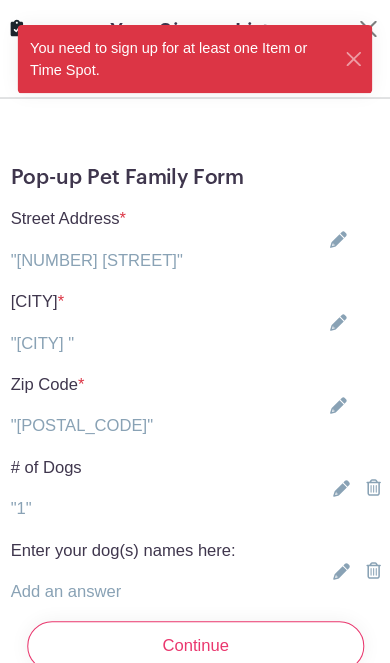 click at bounding box center (348, 57) 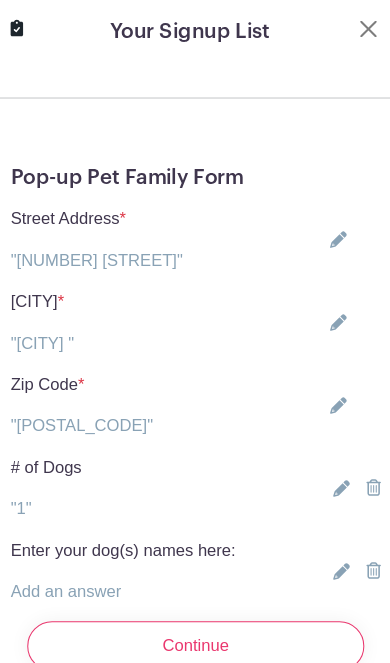 click on "Your Signup List
Pop-up Pet Family Form
Street Address
*
"[NUMBER] [STREET]"
[NUMBER] [STREET]
City
*
"[CITY] "
[CITY]
*" at bounding box center (195, 559) 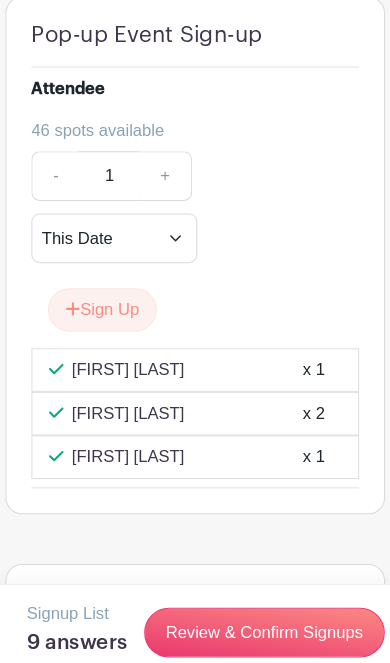 click on "Pop-up Event Sign-up
Attendee
46 spots available - 1 + This Date
Select Dates Select Dates  Sign Up
[FIRST] [LAST]
x 1
[FIRST] [LAST]
x 2
[FIRST] [LAST]
x 1" at bounding box center [195, 246] 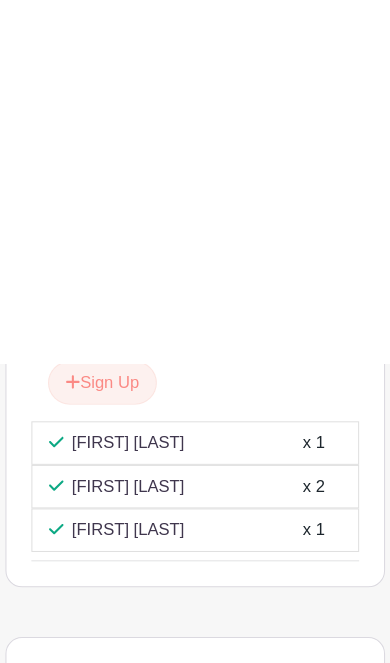 scroll, scrollTop: 2233, scrollLeft: 0, axis: vertical 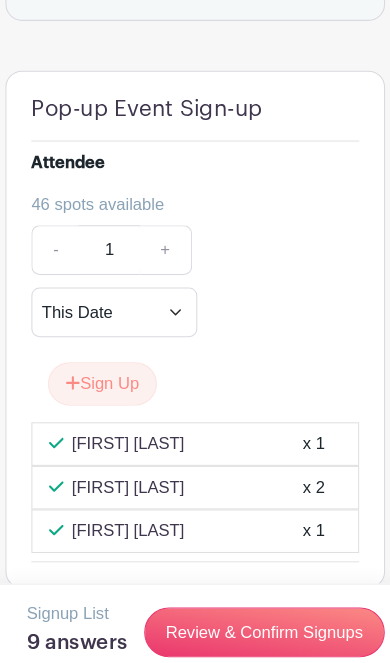 click on "Sign Up" at bounding box center (105, 370) 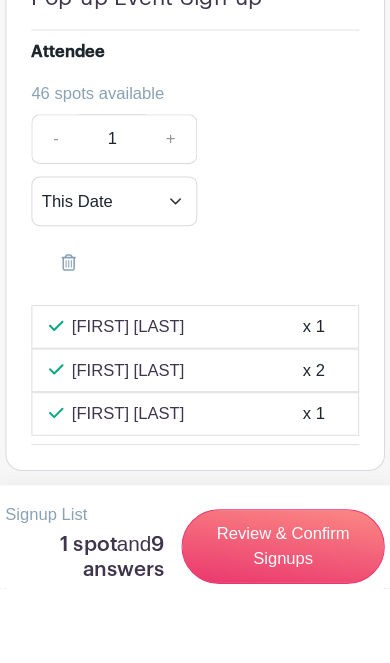 scroll, scrollTop: 2340, scrollLeft: 0, axis: vertical 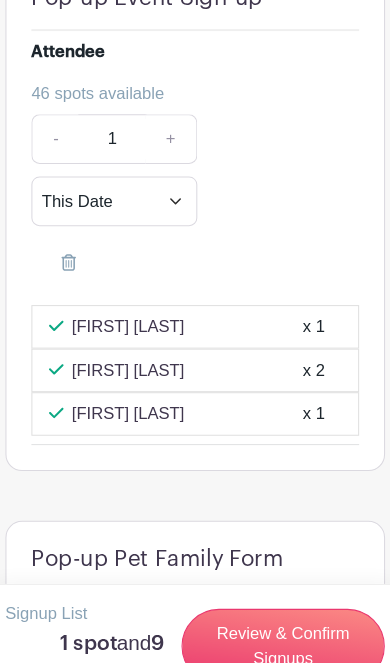 click on "Review & Confirm Signups" at bounding box center (280, 623) 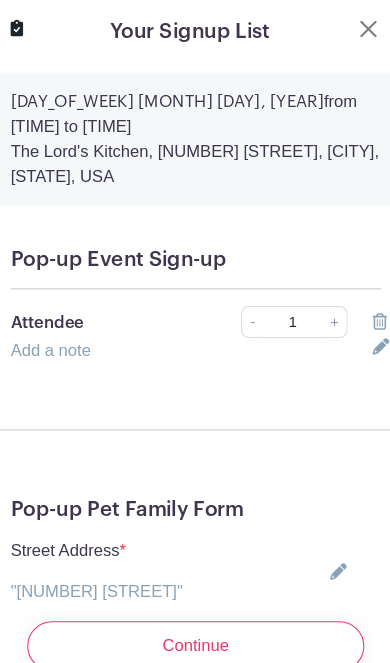click on "Add a note" at bounding box center (55, 337) 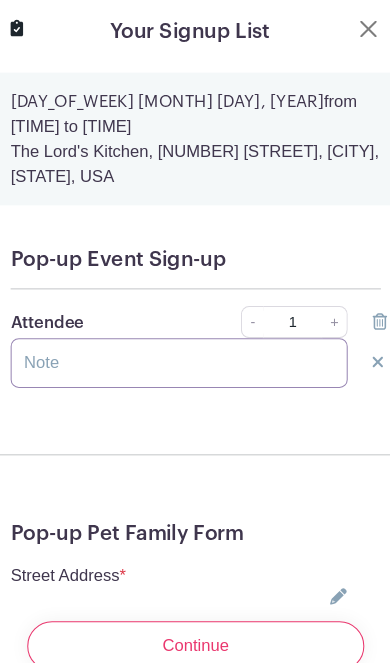 click at bounding box center [179, 350] 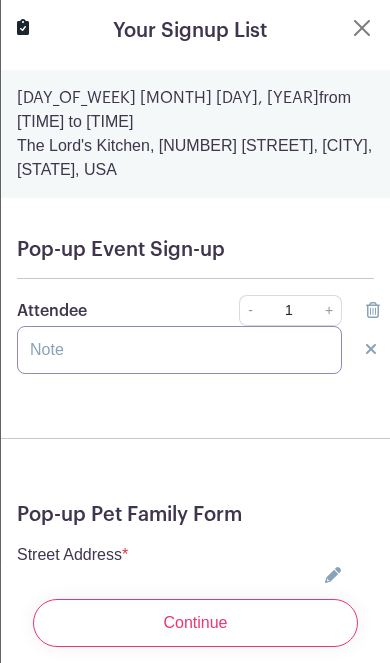 scroll, scrollTop: 2340, scrollLeft: 0, axis: vertical 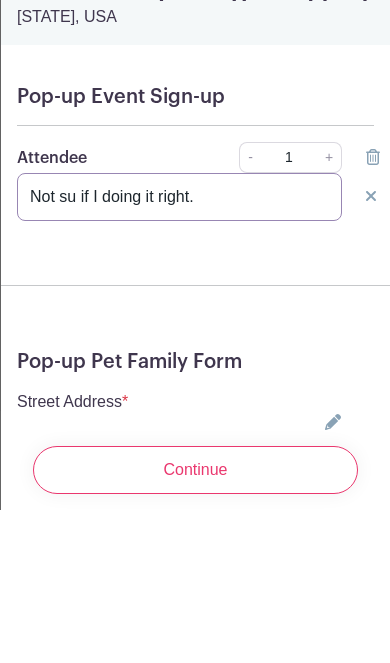 click on "Not su if I doing it right." at bounding box center [179, 350] 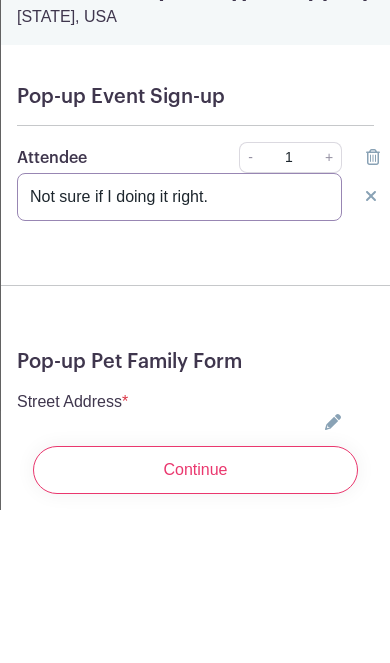 click on "Not sure if I doing it right." at bounding box center (179, 350) 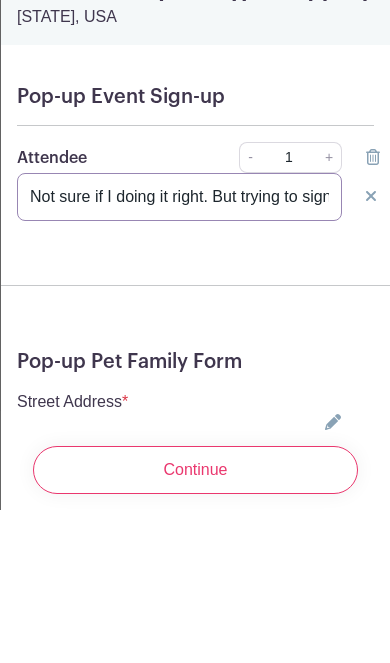 type on "Not sure if I doing it right. But trying to sign up for pets food" 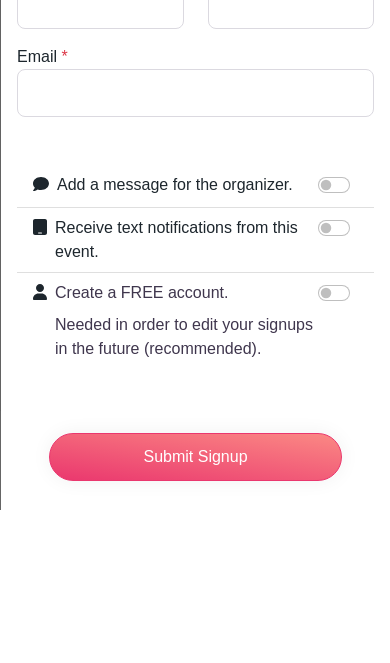 scroll, scrollTop: 2494, scrollLeft: 0, axis: vertical 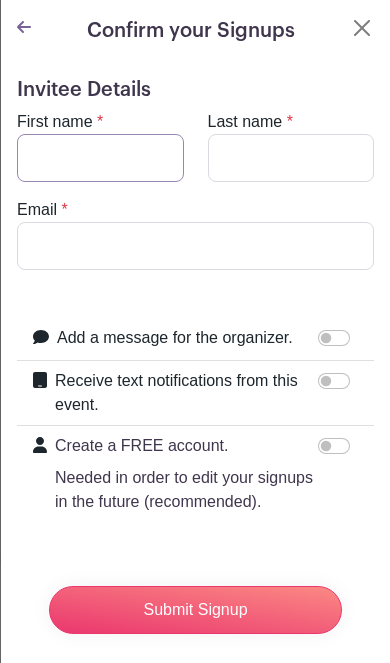 click on "First name" at bounding box center (100, 158) 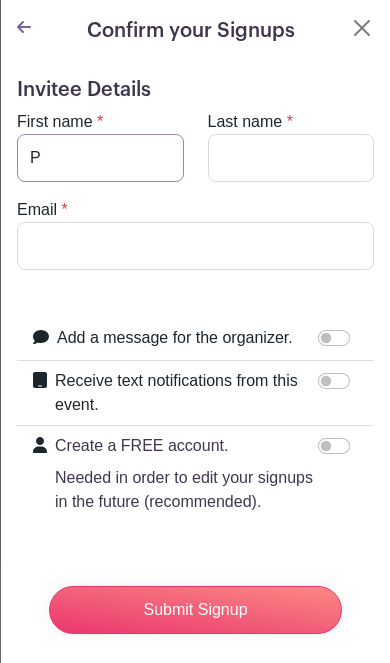 type on "[FIRST]" 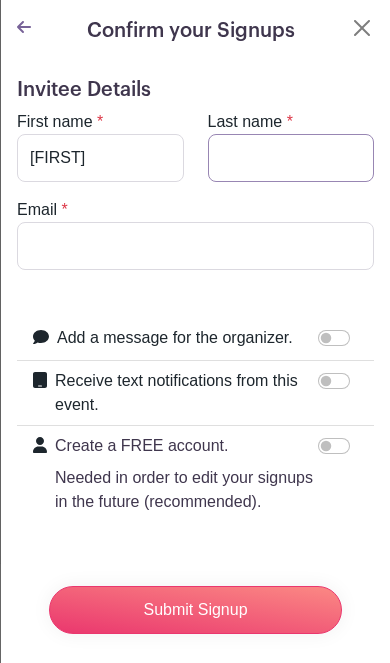 scroll, scrollTop: 2415, scrollLeft: 0, axis: vertical 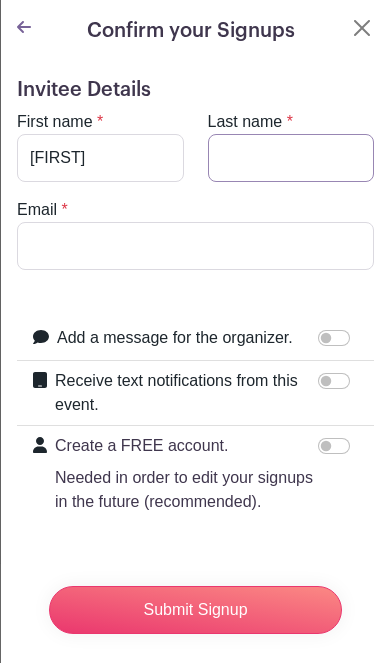 type on "Mo" 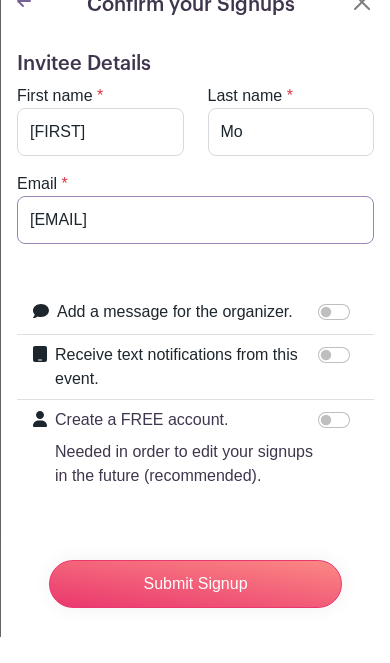 type on "[EMAIL]" 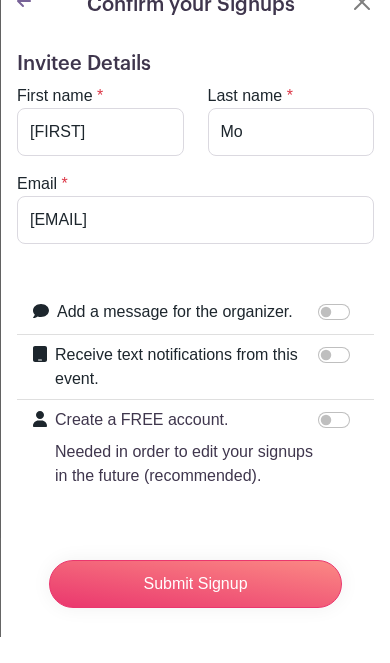 scroll, scrollTop: 2442, scrollLeft: 0, axis: vertical 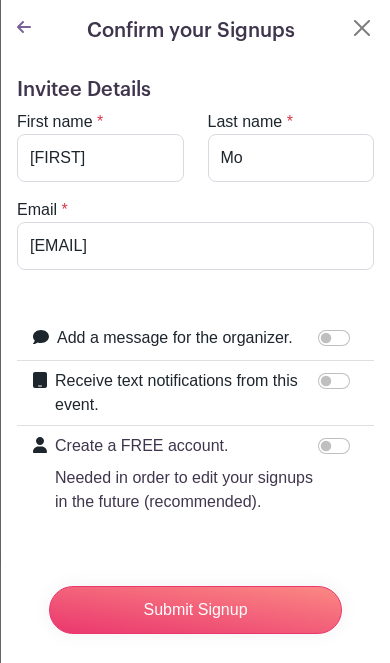 click on "Submit Signup" at bounding box center [195, 610] 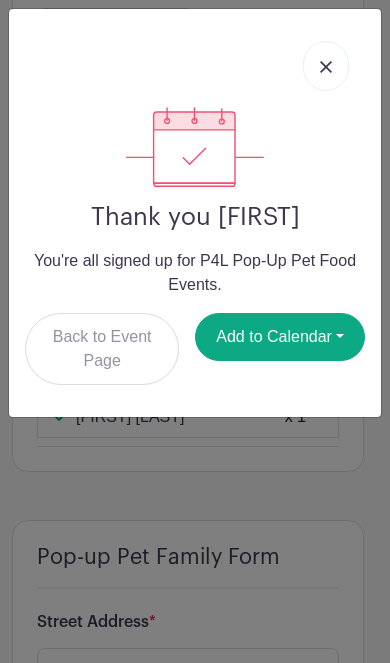 click on "Thank you [FIRST]
You're all signed up for P4L Pop-Up Pet Food Events.
Back to Event Page
Add to Calendar
Google Calendar
Outlook
Apple iCal" at bounding box center [195, 331] 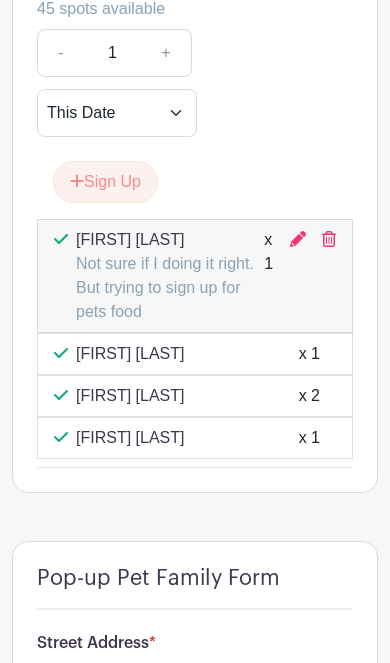 scroll, scrollTop: 2384, scrollLeft: 0, axis: vertical 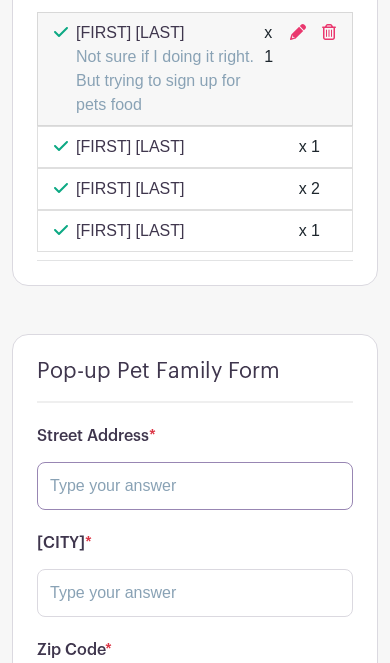 click at bounding box center (195, 486) 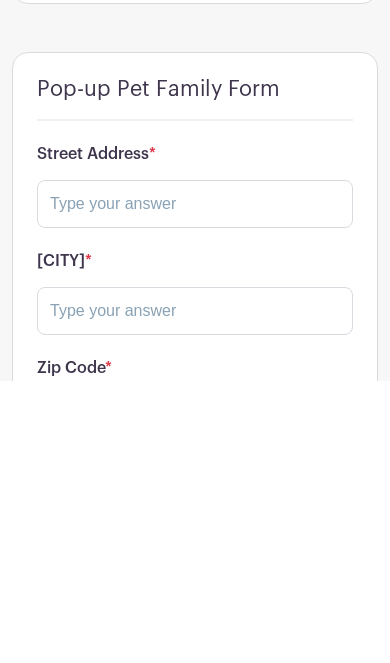 scroll, scrollTop: 2911, scrollLeft: 0, axis: vertical 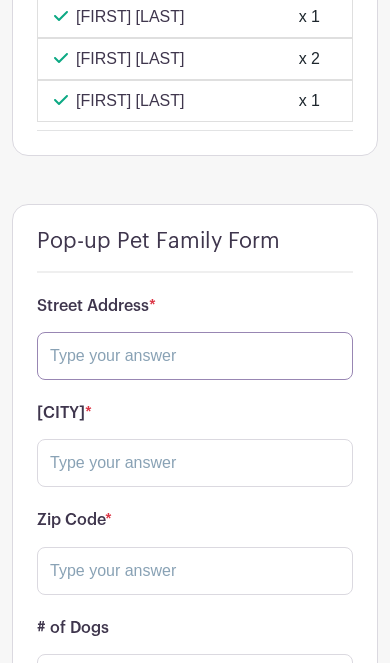 click at bounding box center (195, 356) 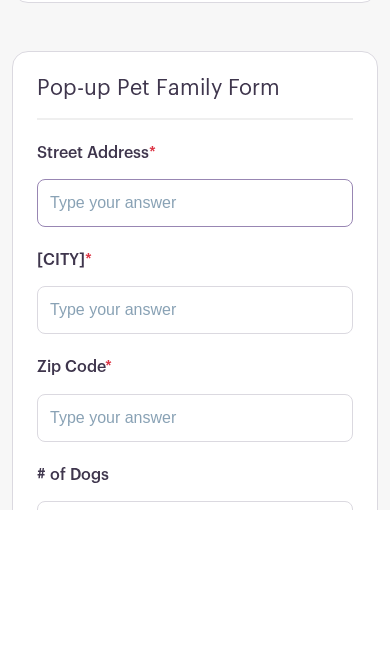 scroll, scrollTop: 2757, scrollLeft: 0, axis: vertical 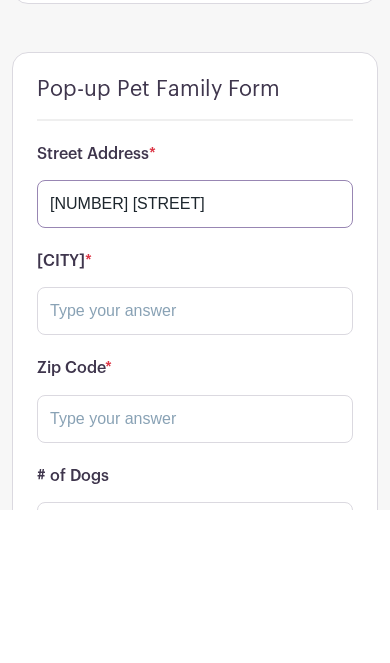 type on "[NUMBER] [STREET]" 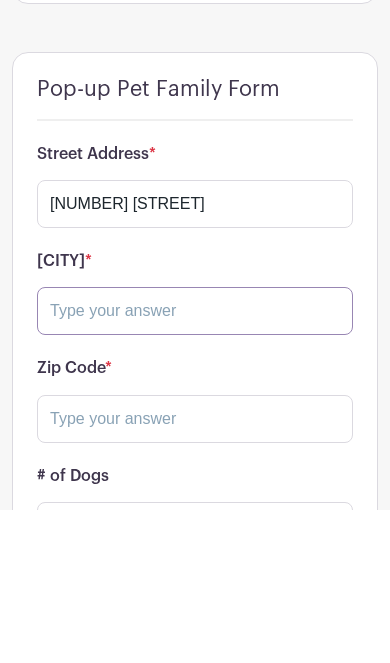 click at bounding box center (195, 464) 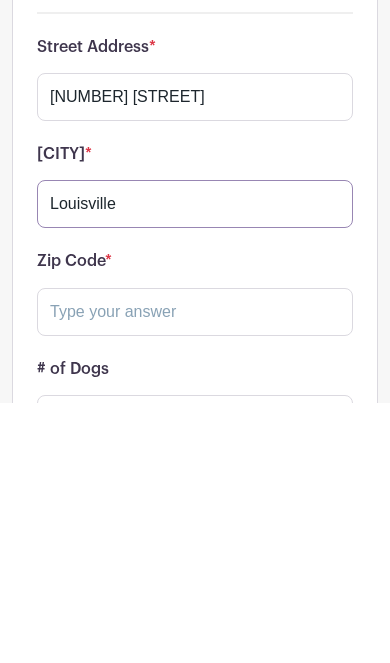 type on "Louisville" 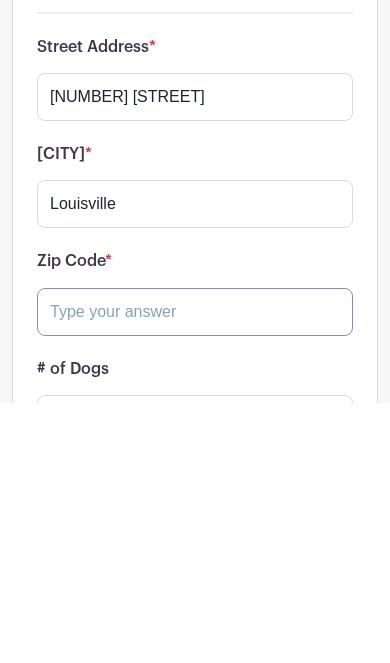 click at bounding box center (195, 572) 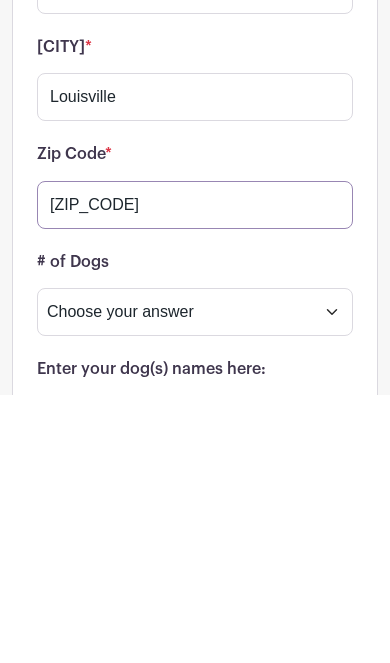type on "[ZIP_CODE]" 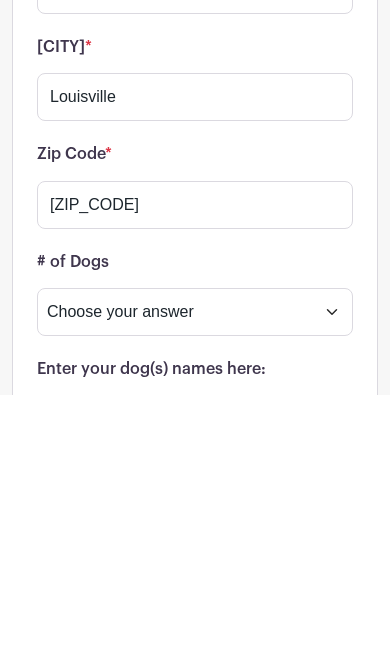 scroll, scrollTop: 3125, scrollLeft: 0, axis: vertical 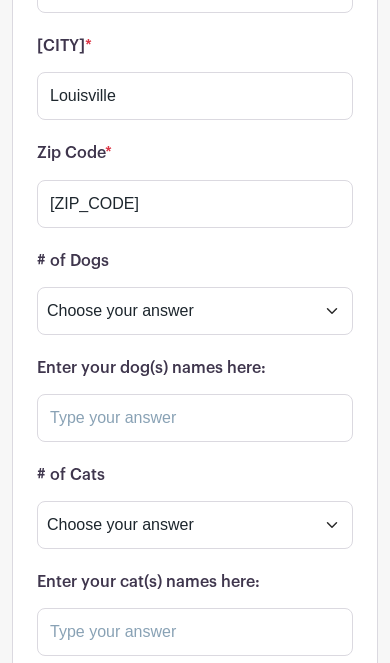 click on "Choose your answer
0
1
2
3
4
5
6
7
8
9
10" at bounding box center (195, 311) 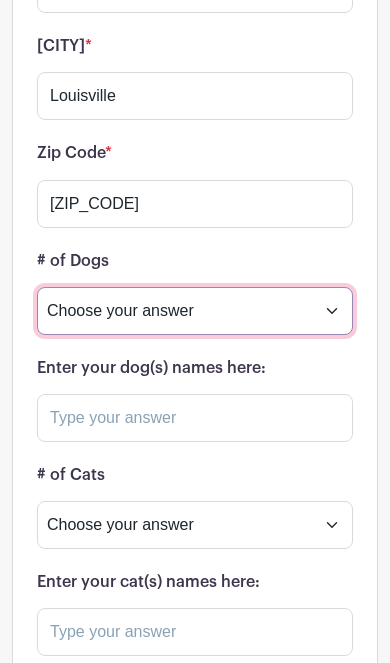select on "3180" 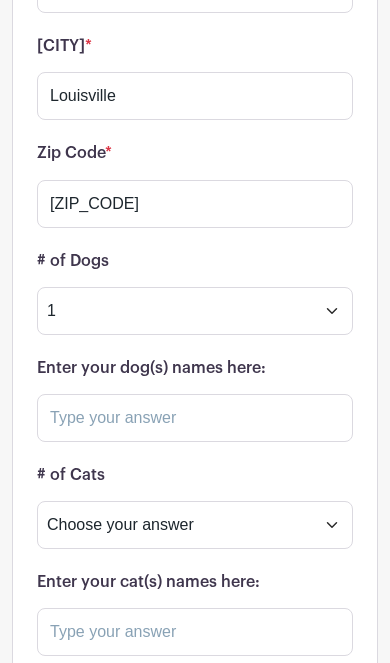 click on "Choose your answer
0
1
2
3
4
5
6
7
8
9
10+" at bounding box center [195, 525] 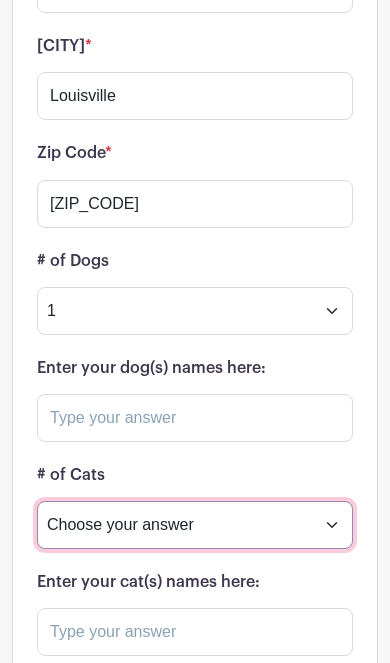select on "[NUMBER]" 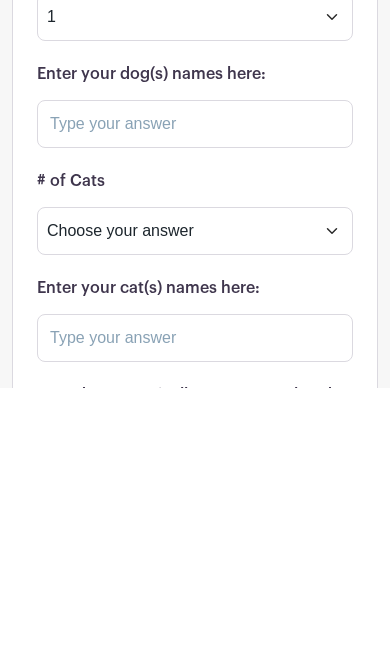 scroll, scrollTop: 3419, scrollLeft: 0, axis: vertical 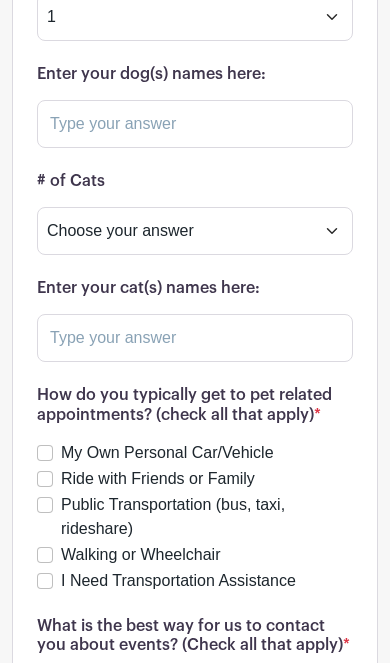 click on "Ride with Friends or Family" at bounding box center (158, 479) 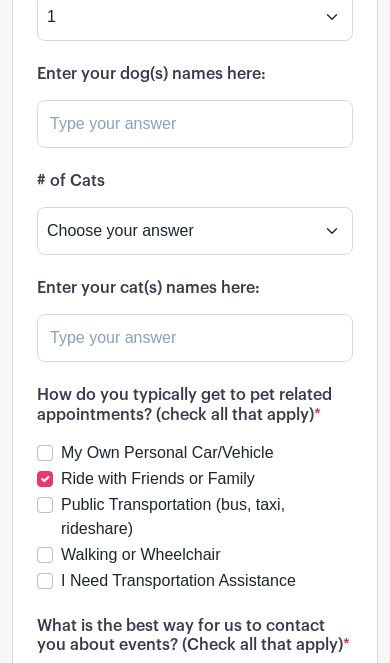 click on "My Own Personal Car/Vehicle" at bounding box center (167, 453) 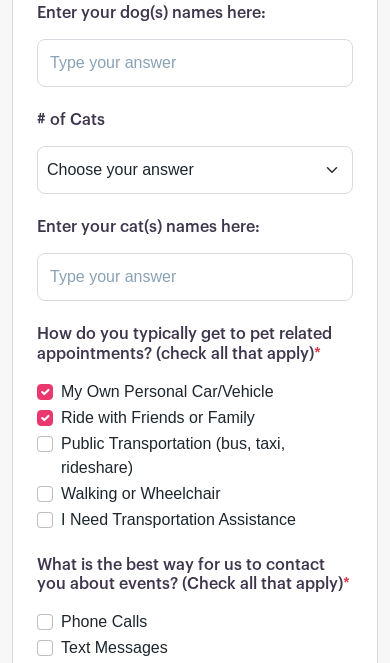 click on "Text Messages" at bounding box center [114, 648] 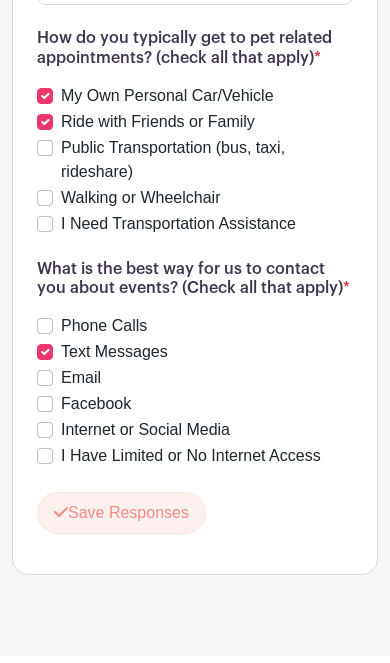 scroll, scrollTop: 3768, scrollLeft: 0, axis: vertical 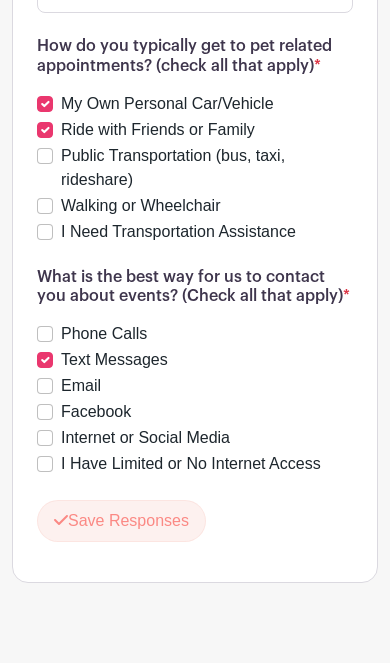 click on "Save Responses" at bounding box center (121, 521) 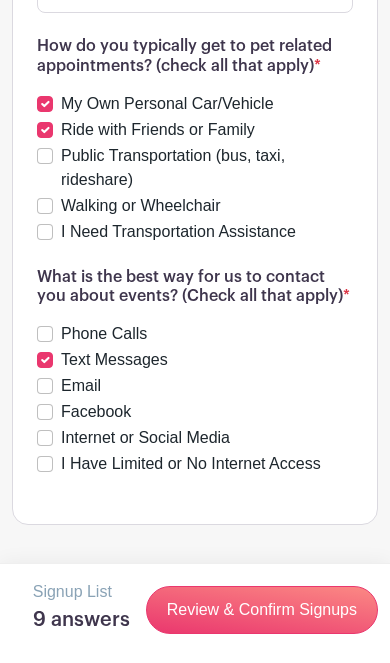 scroll, scrollTop: 3710, scrollLeft: 0, axis: vertical 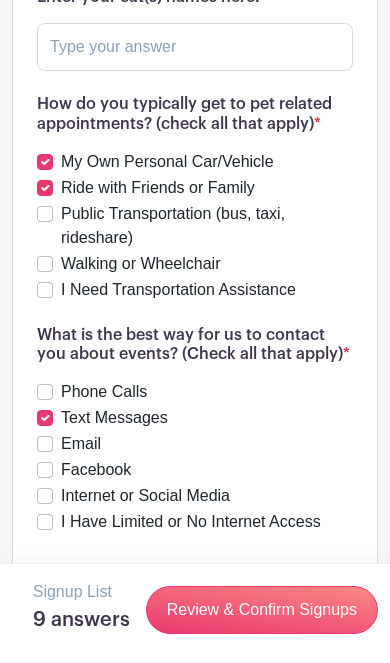 click on "Review & Confirm Signups" at bounding box center [262, 610] 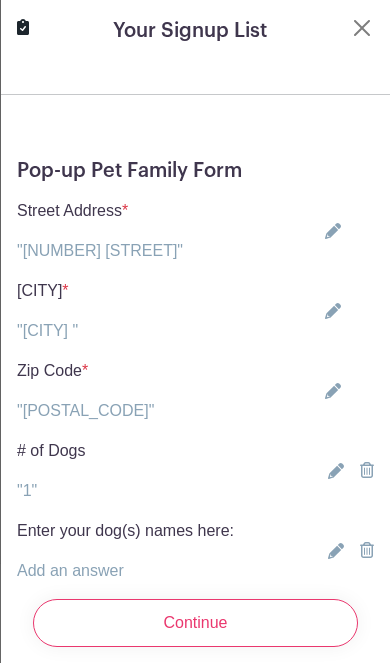 click on "Continue" at bounding box center [195, 623] 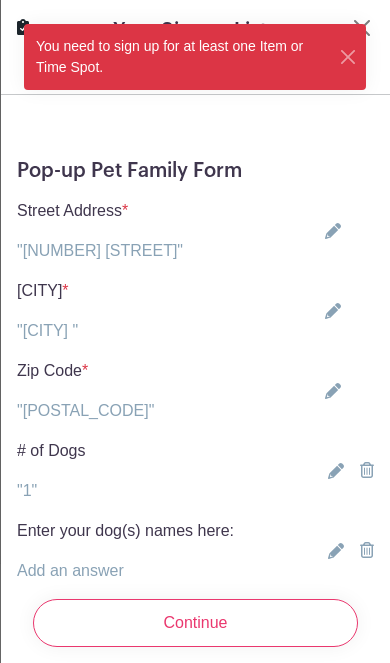 click on "You need to sign up for at least one Item or Time Spot." at bounding box center [195, 57] 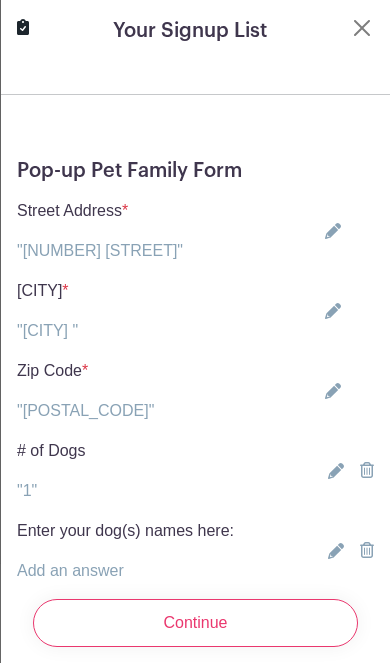 scroll, scrollTop: 3435, scrollLeft: 0, axis: vertical 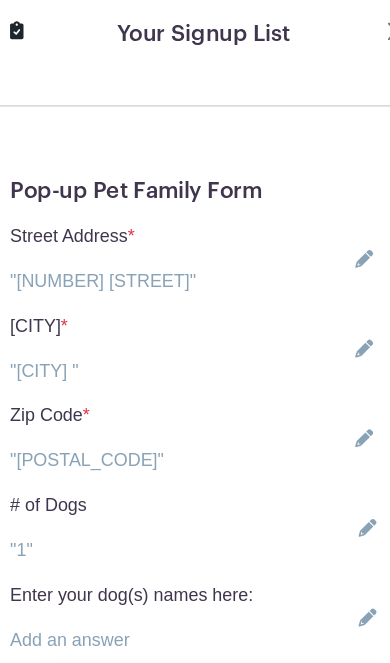 click on "Your Signup List" at bounding box center [195, 31] 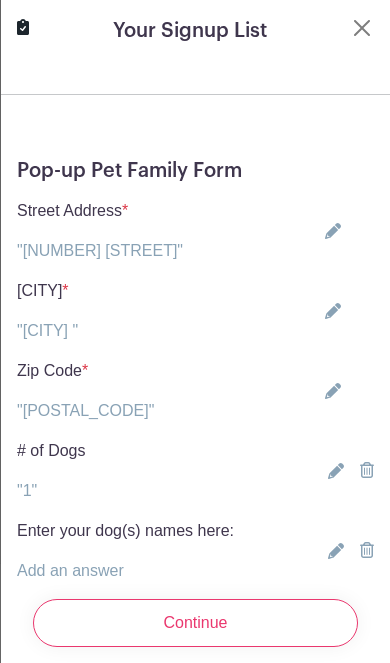 scroll, scrollTop: 3384, scrollLeft: 0, axis: vertical 